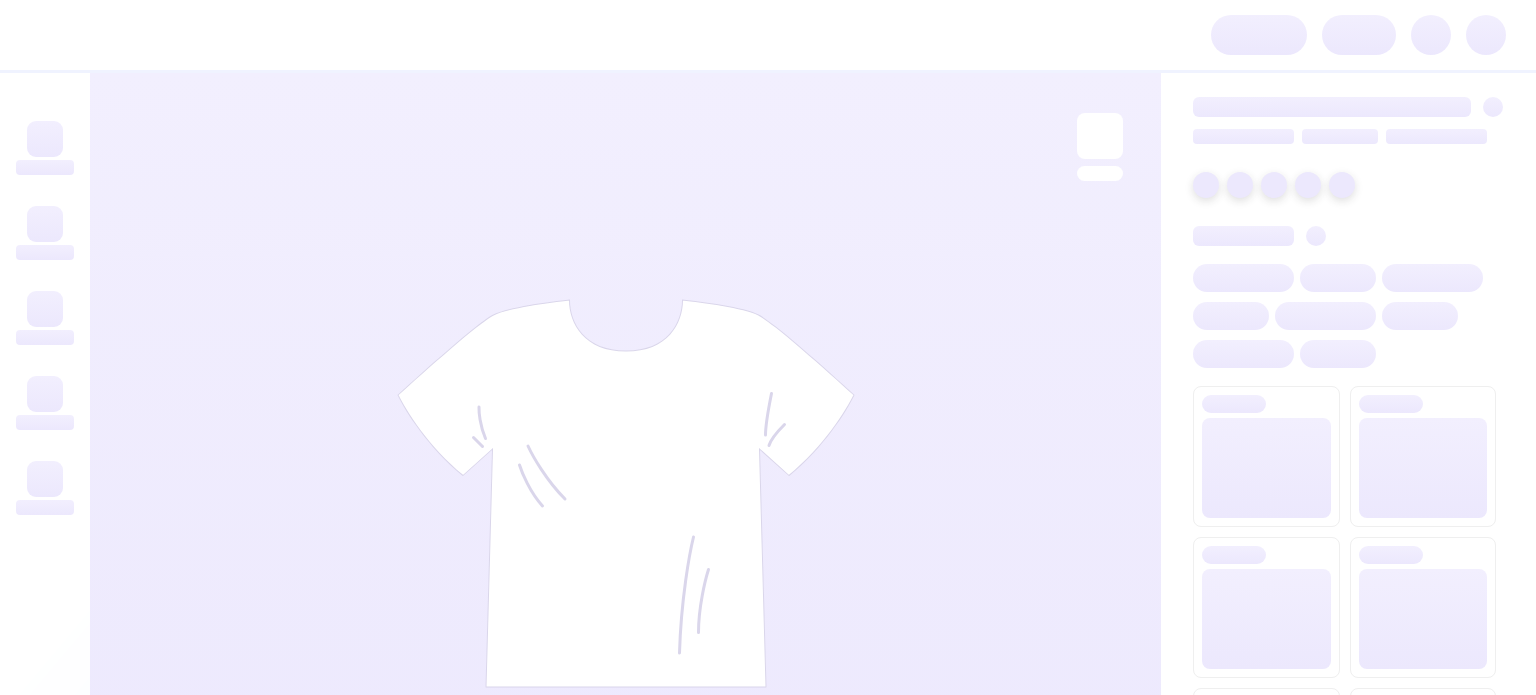 scroll, scrollTop: 0, scrollLeft: 0, axis: both 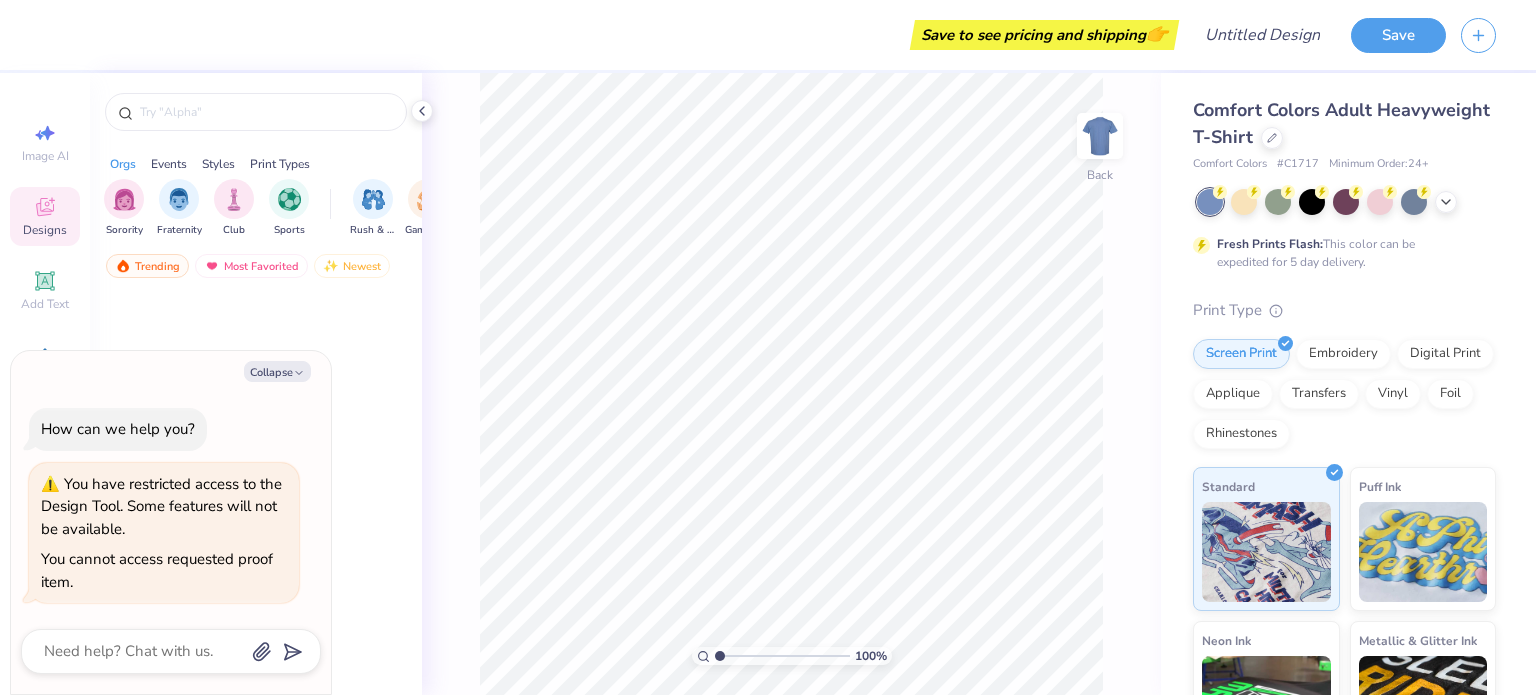 type on "x" 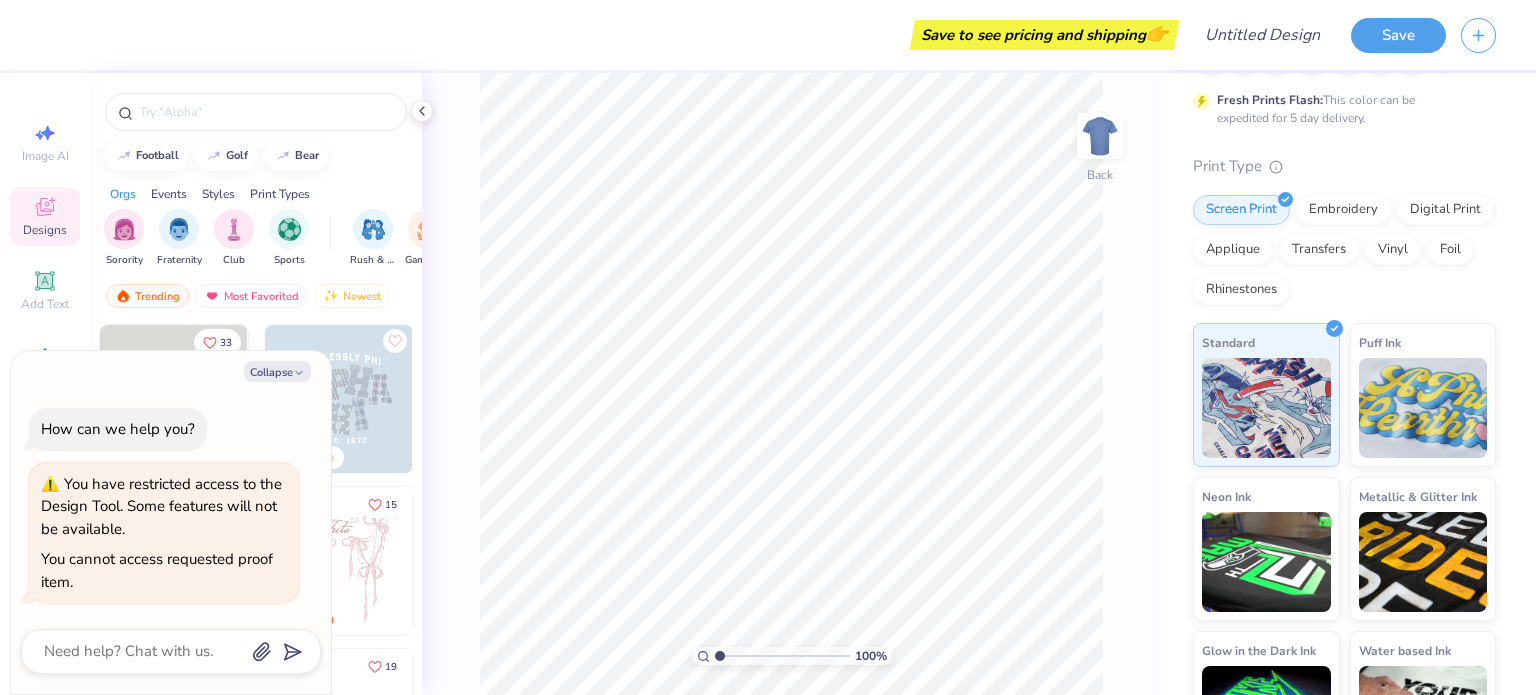 scroll, scrollTop: 0, scrollLeft: 0, axis: both 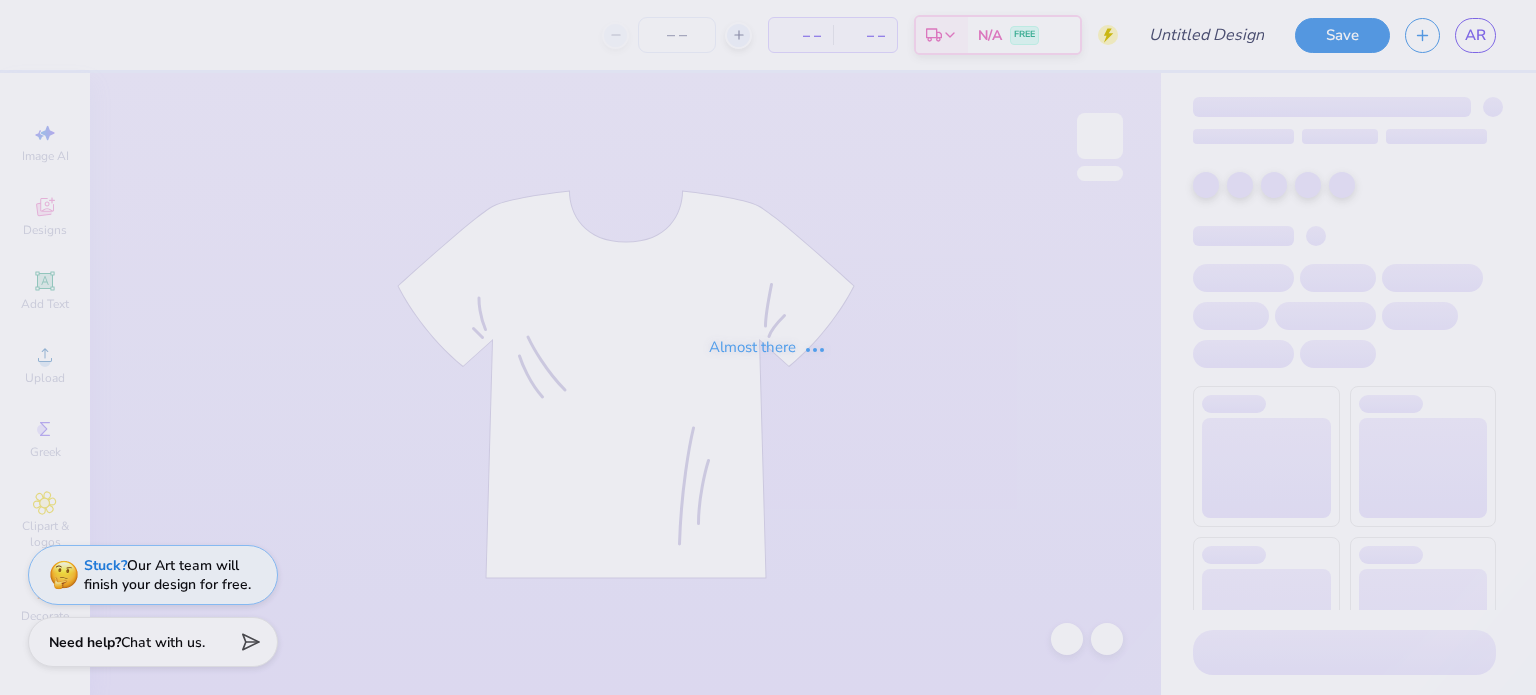 type on "Fall '25 Ideas" 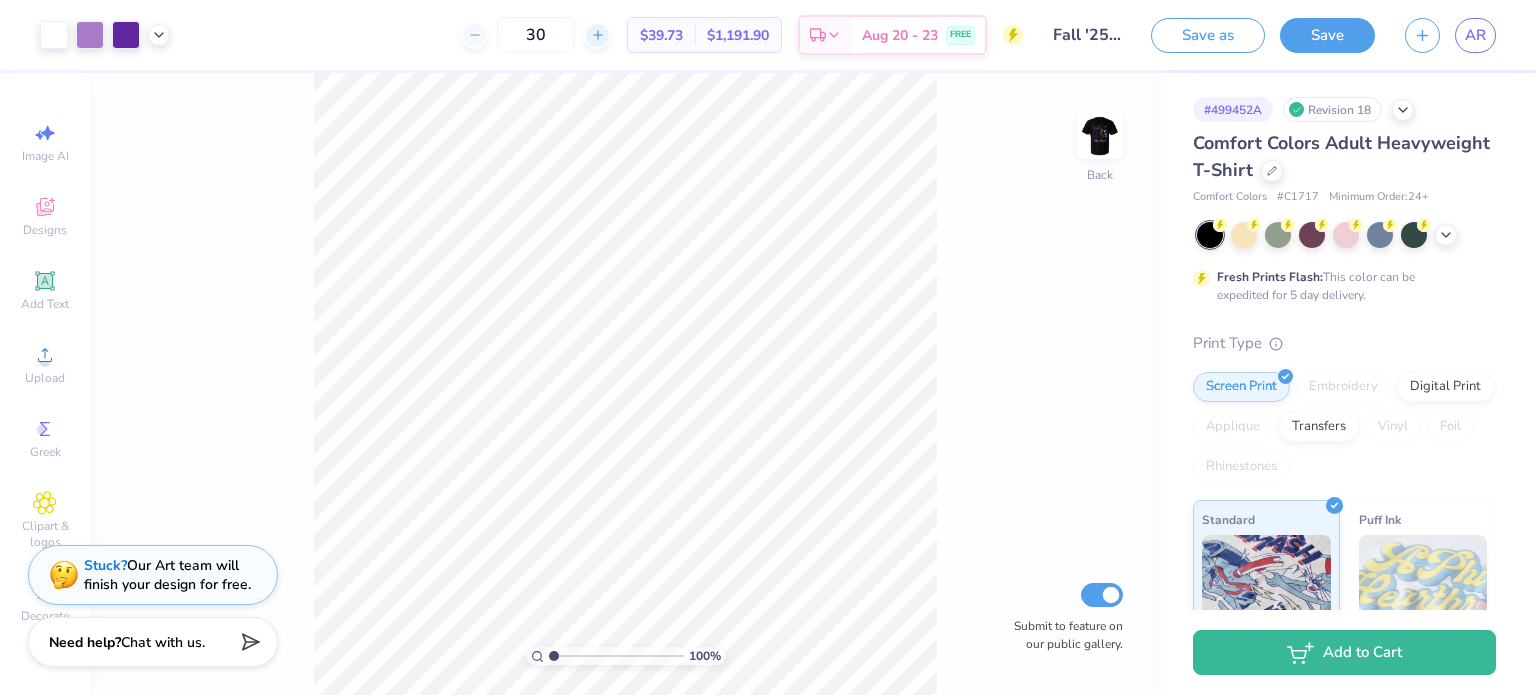 click 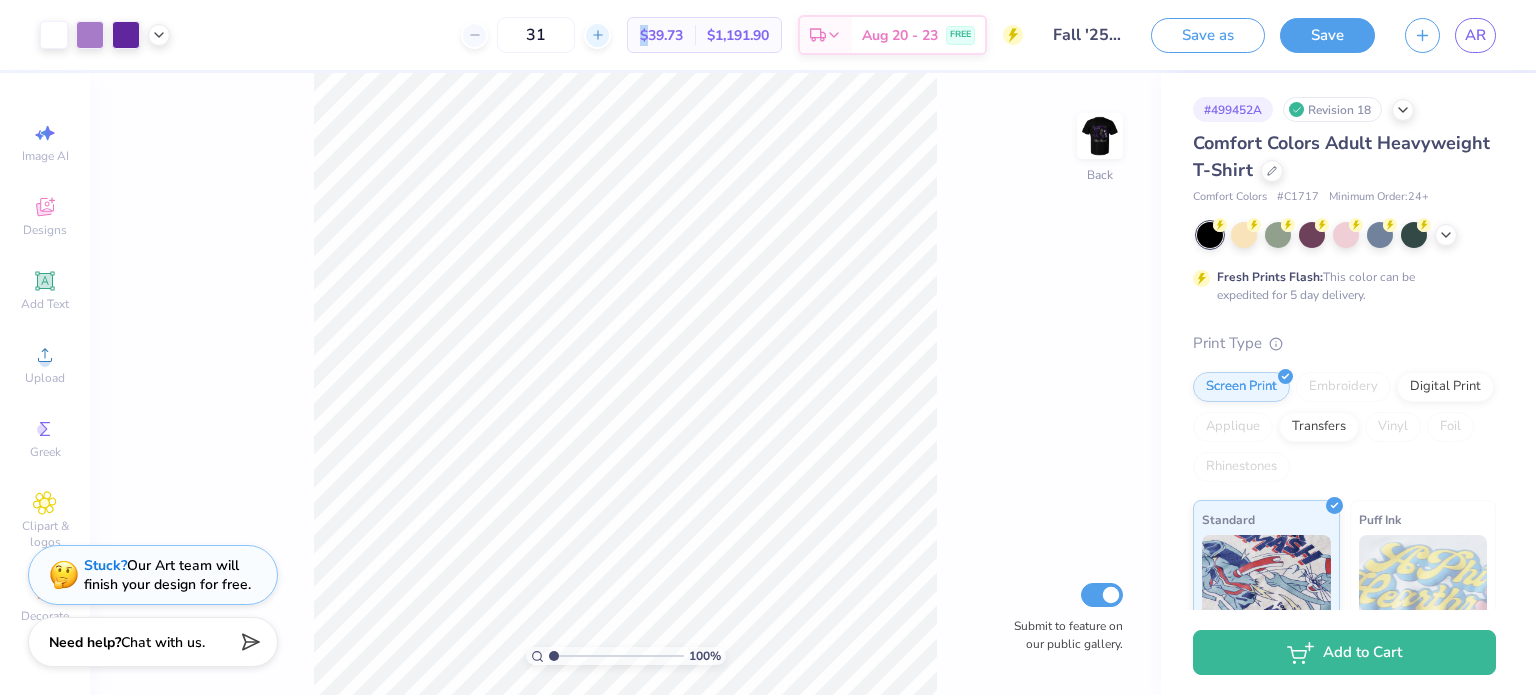 click 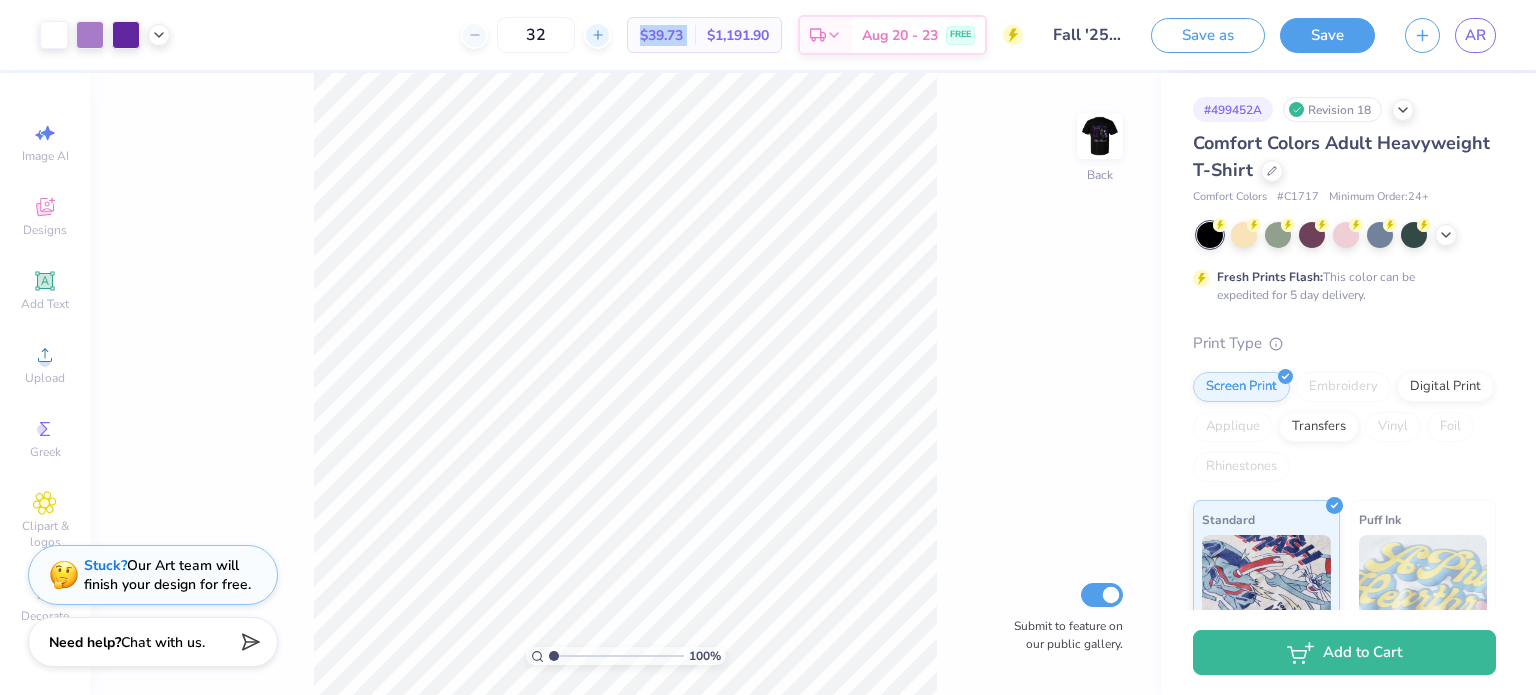 click 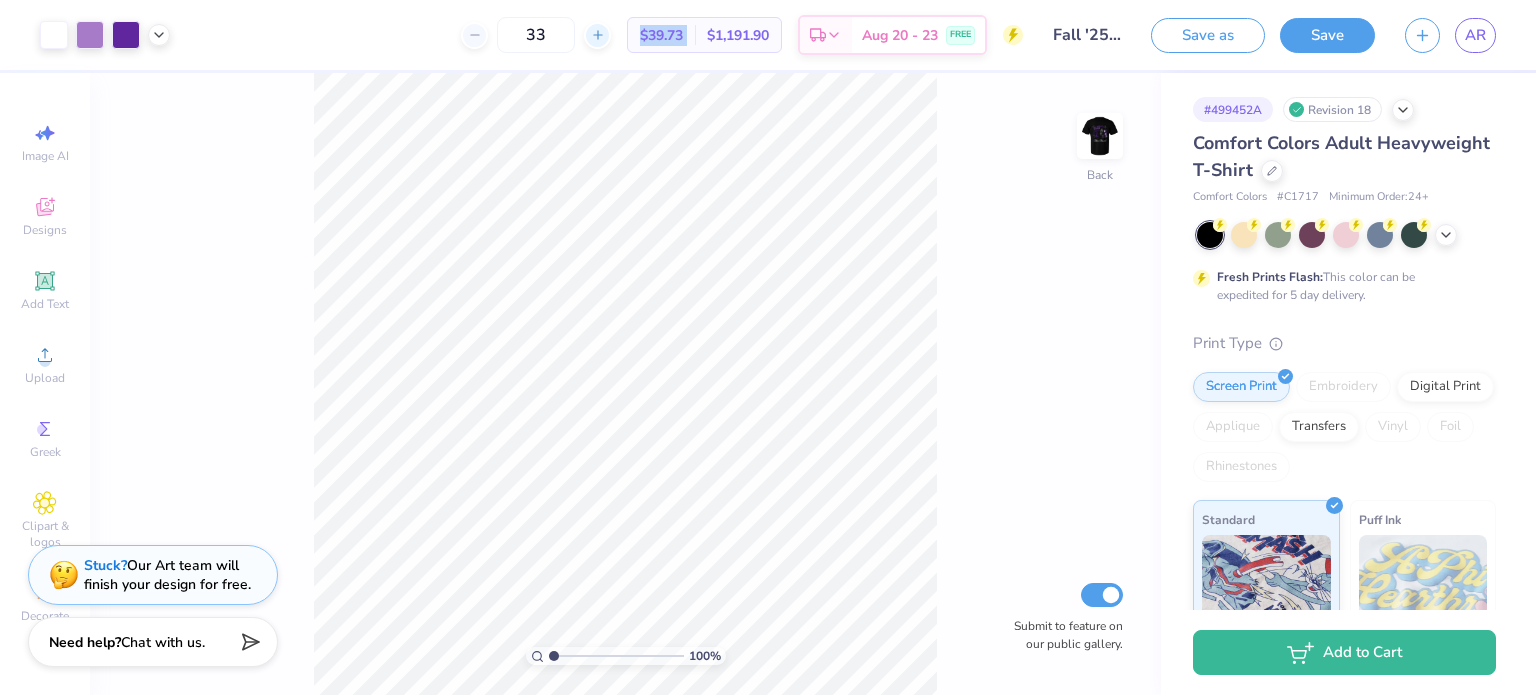 click 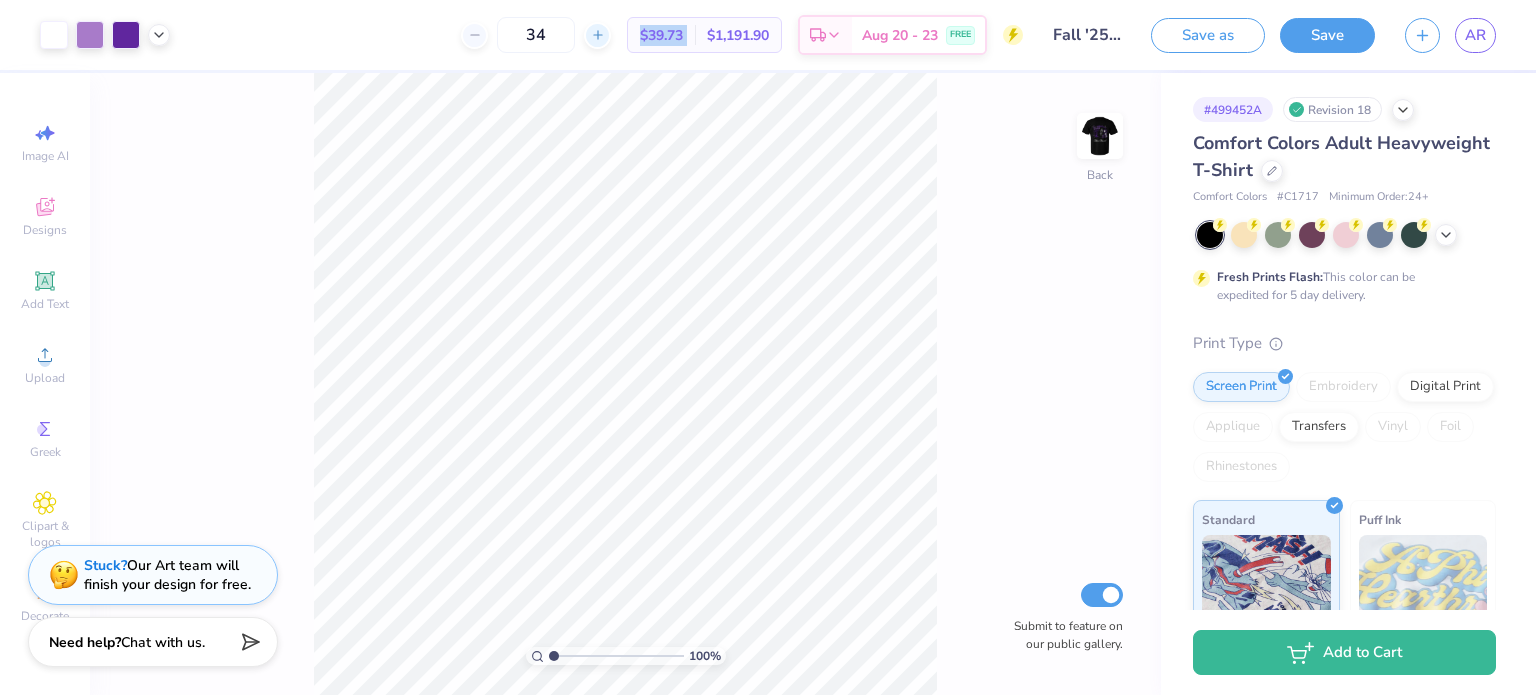 click 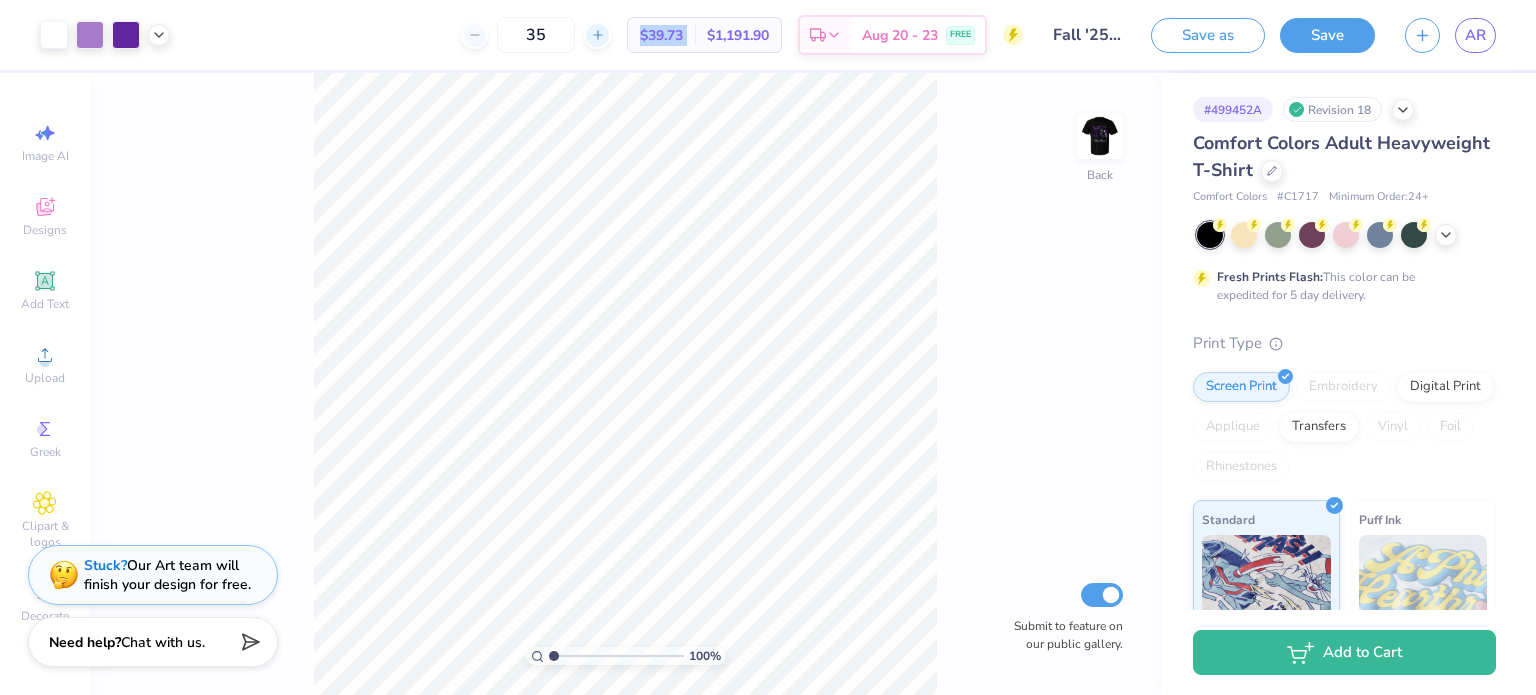 click 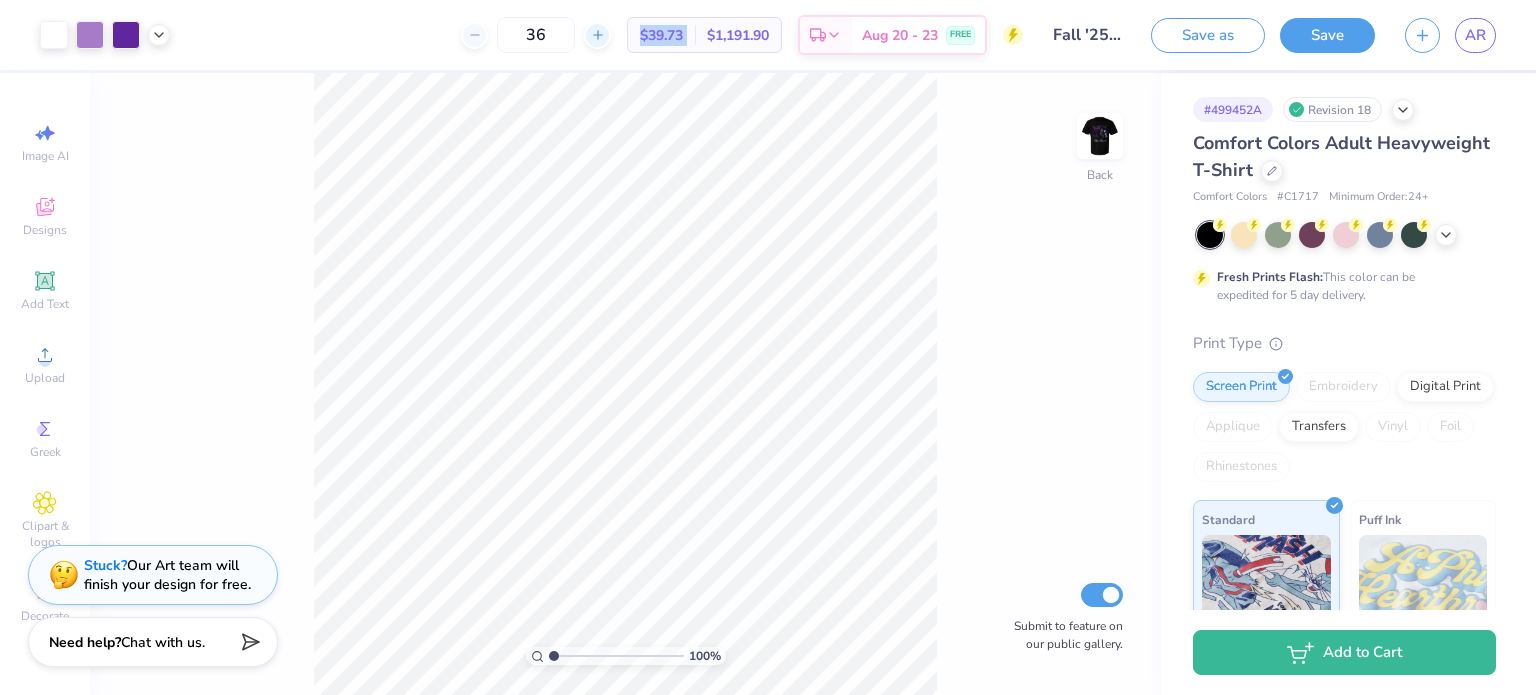 click 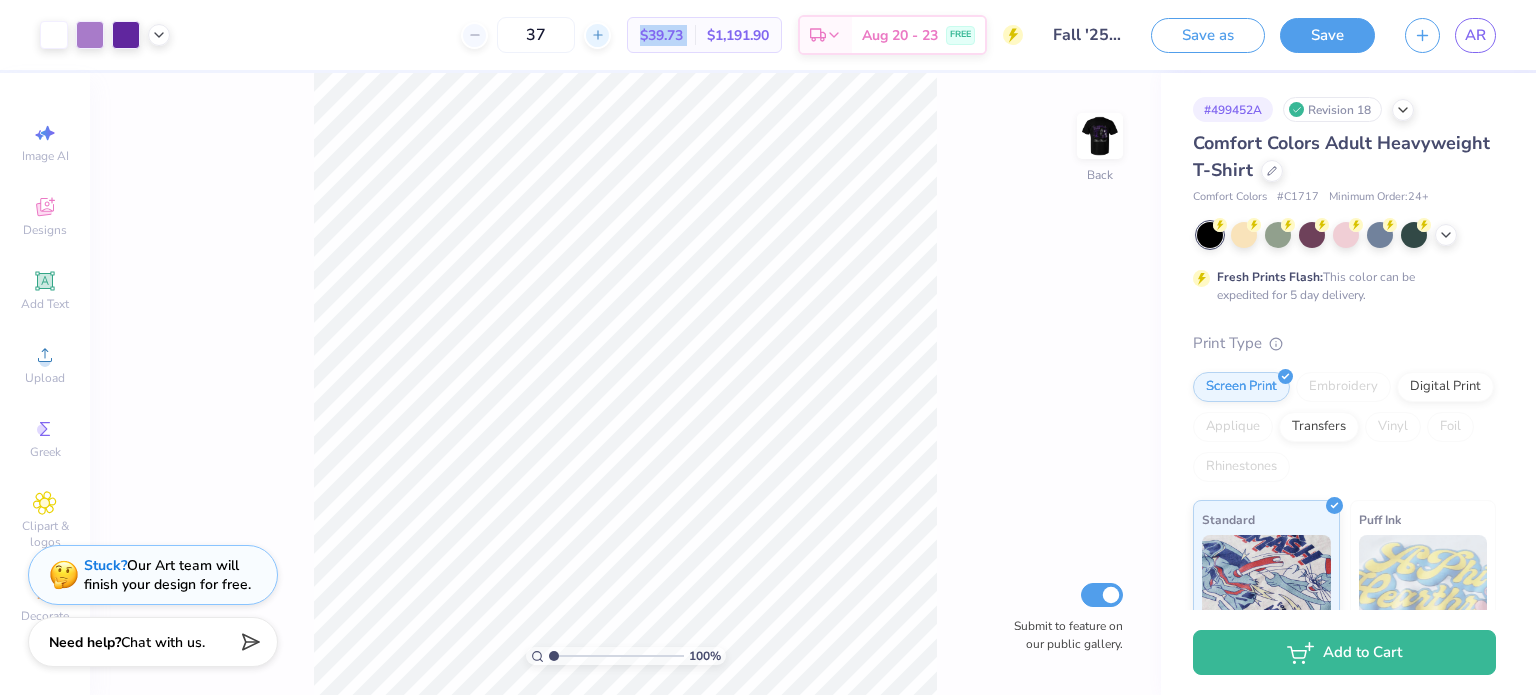 click 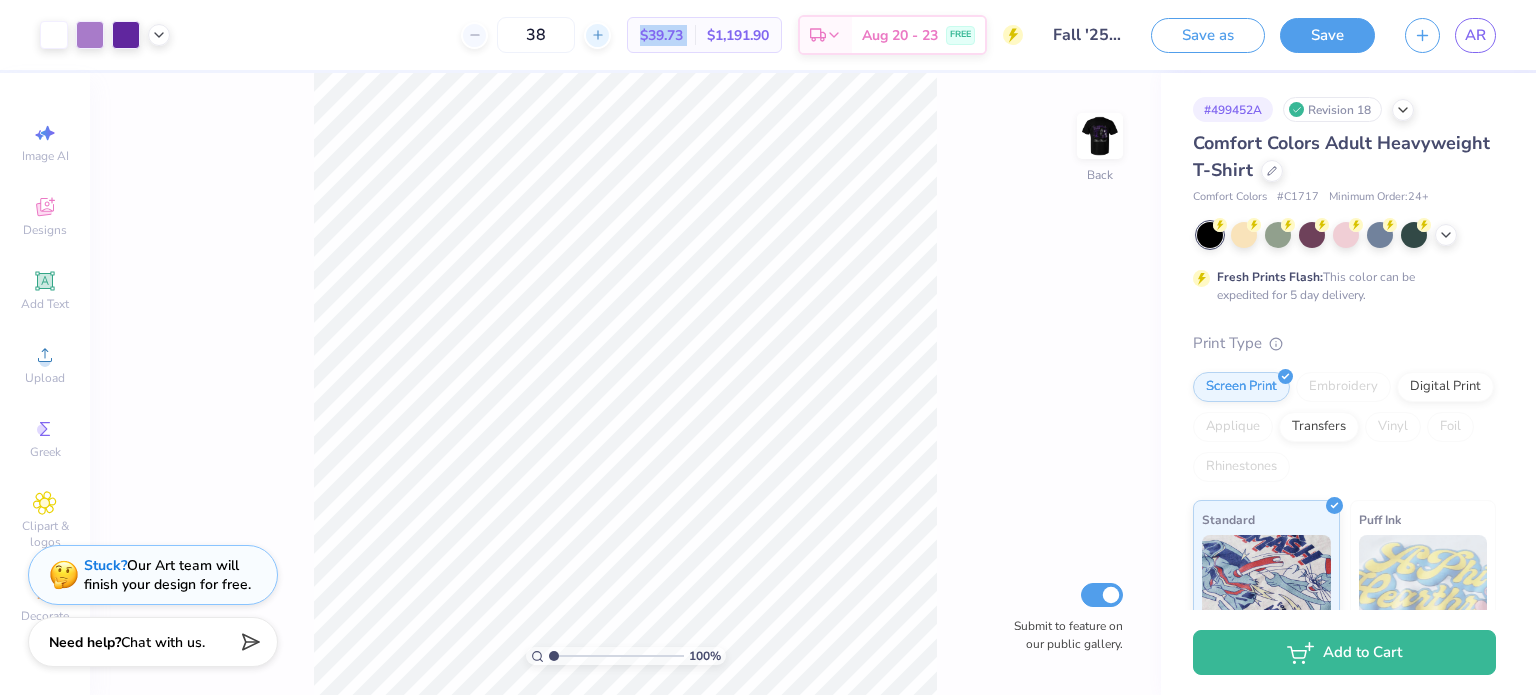 click 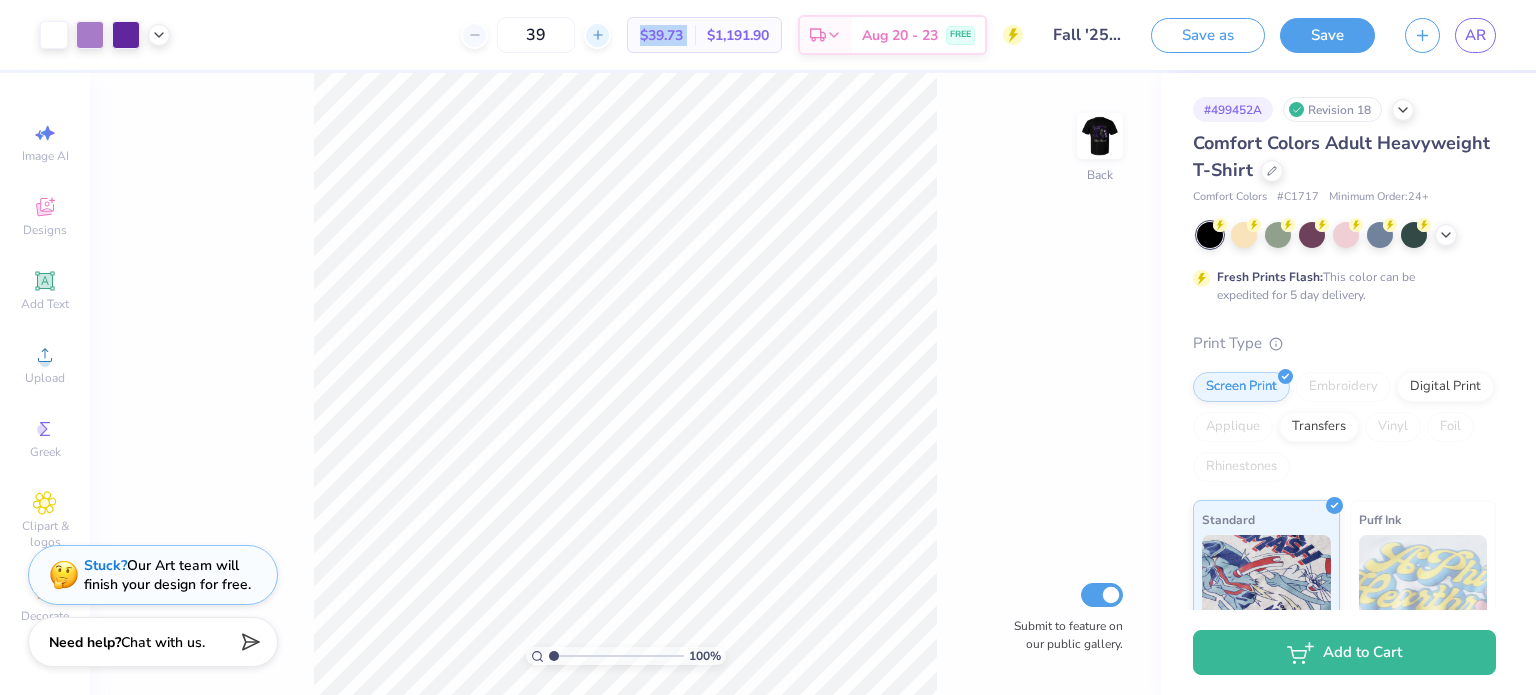 click 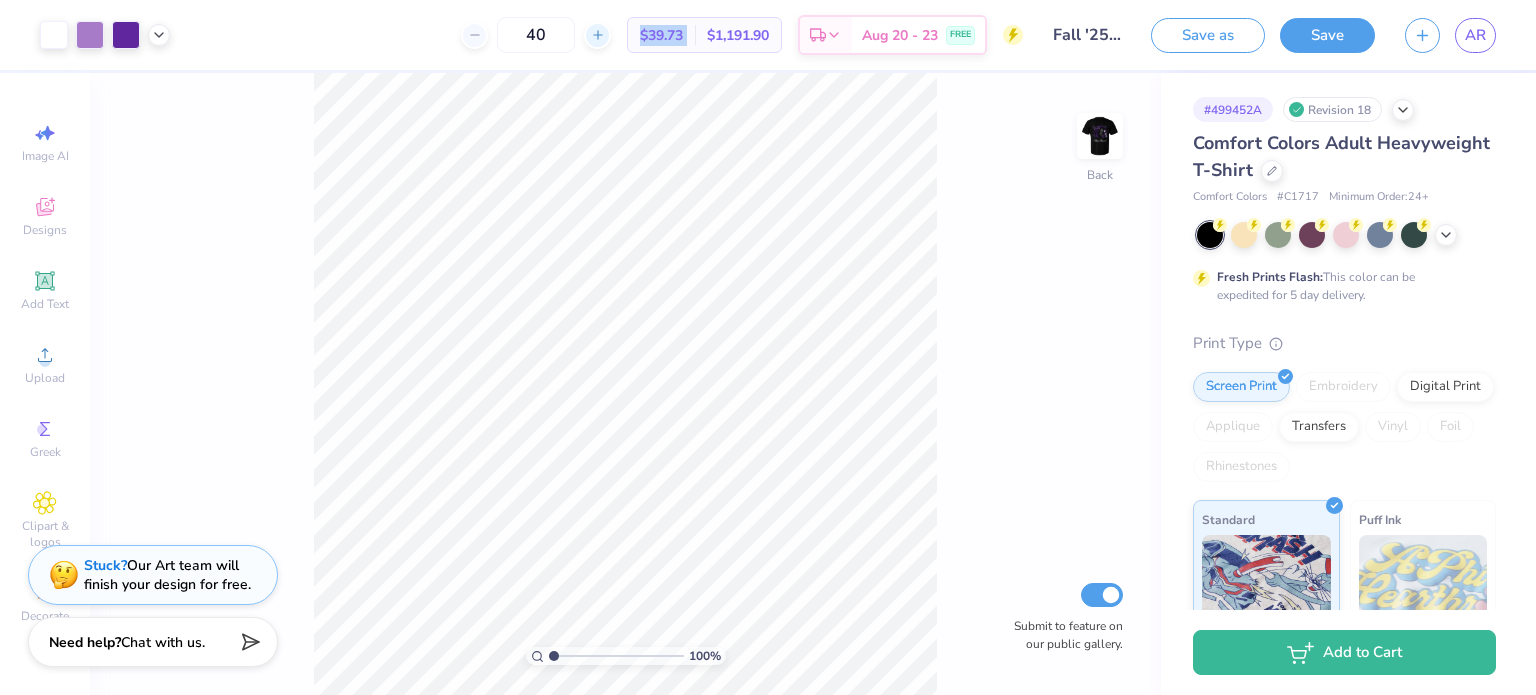 click 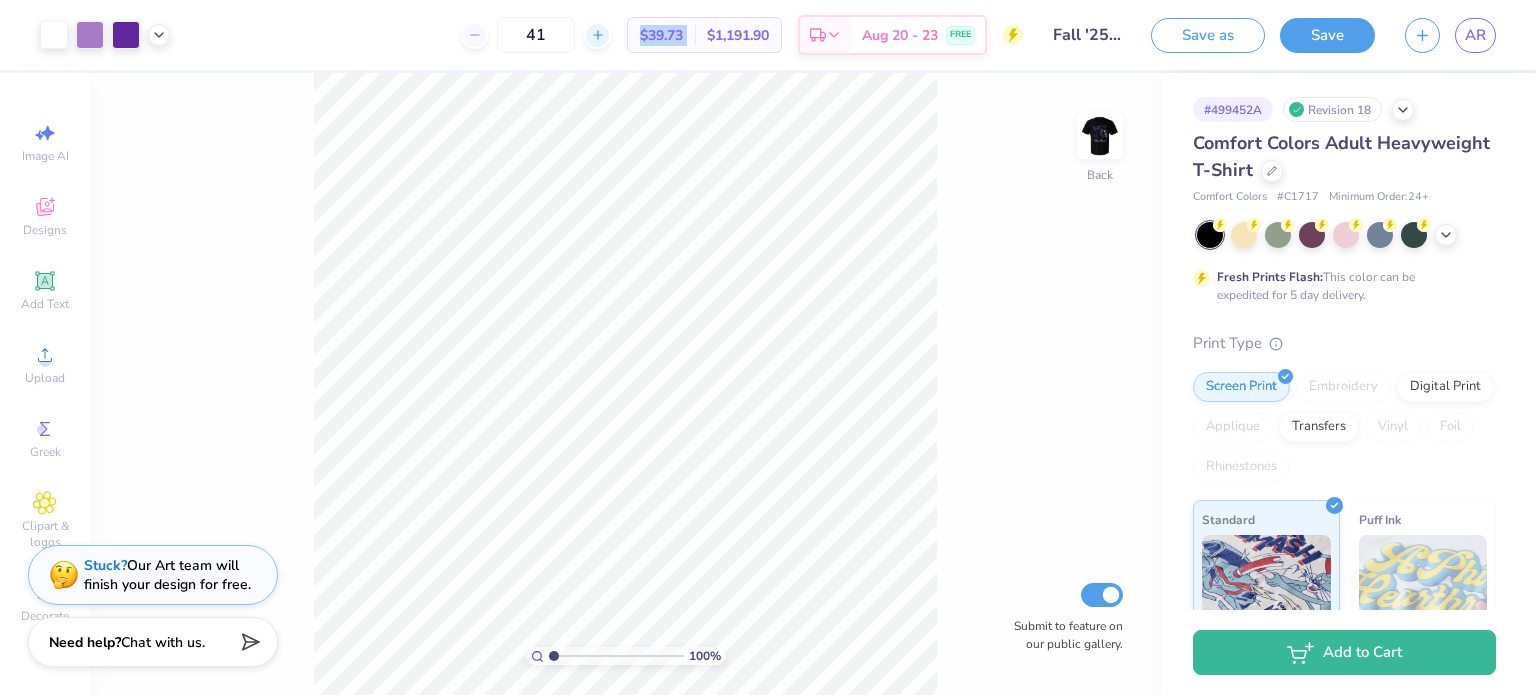 click 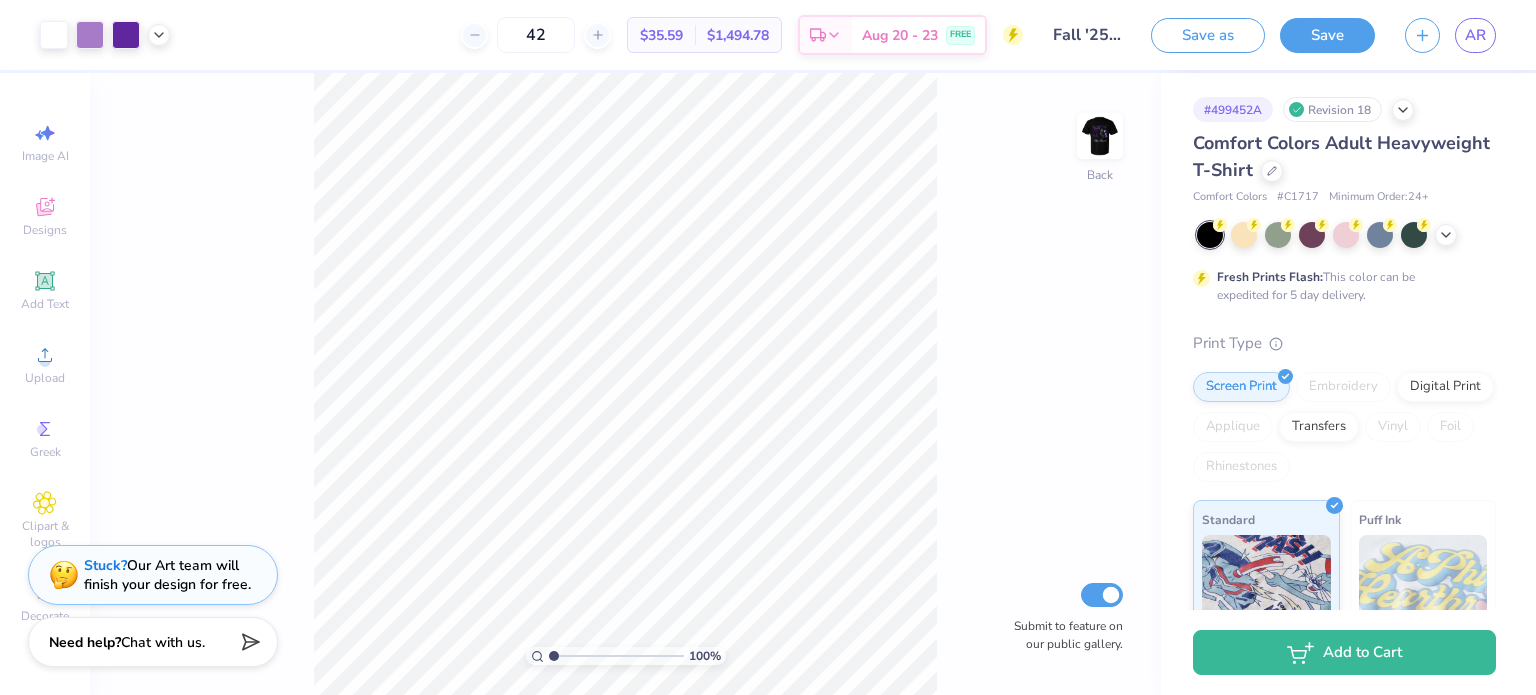 click on "42 $35.59 Per Item $1,494.78 Total Est.  Delivery Aug 20 - 23 FREE" at bounding box center [604, 35] 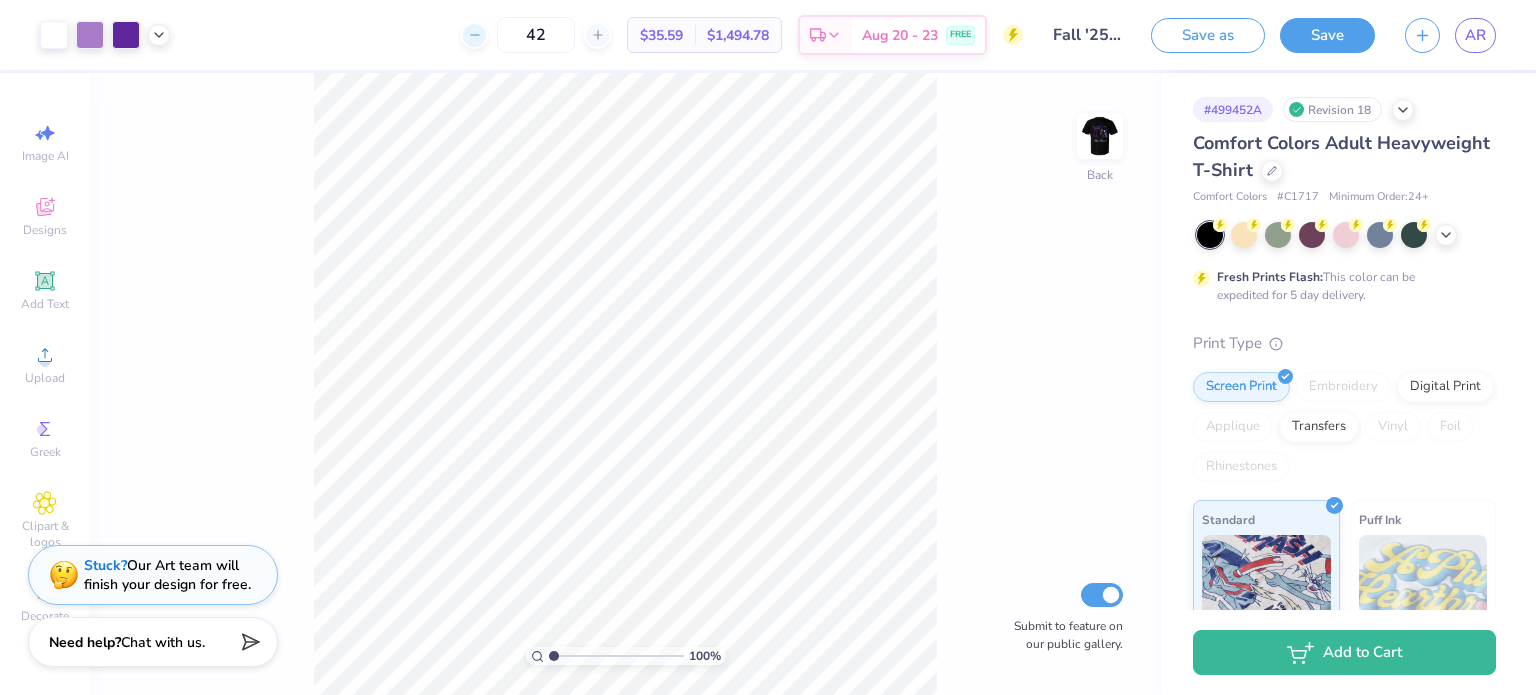 click 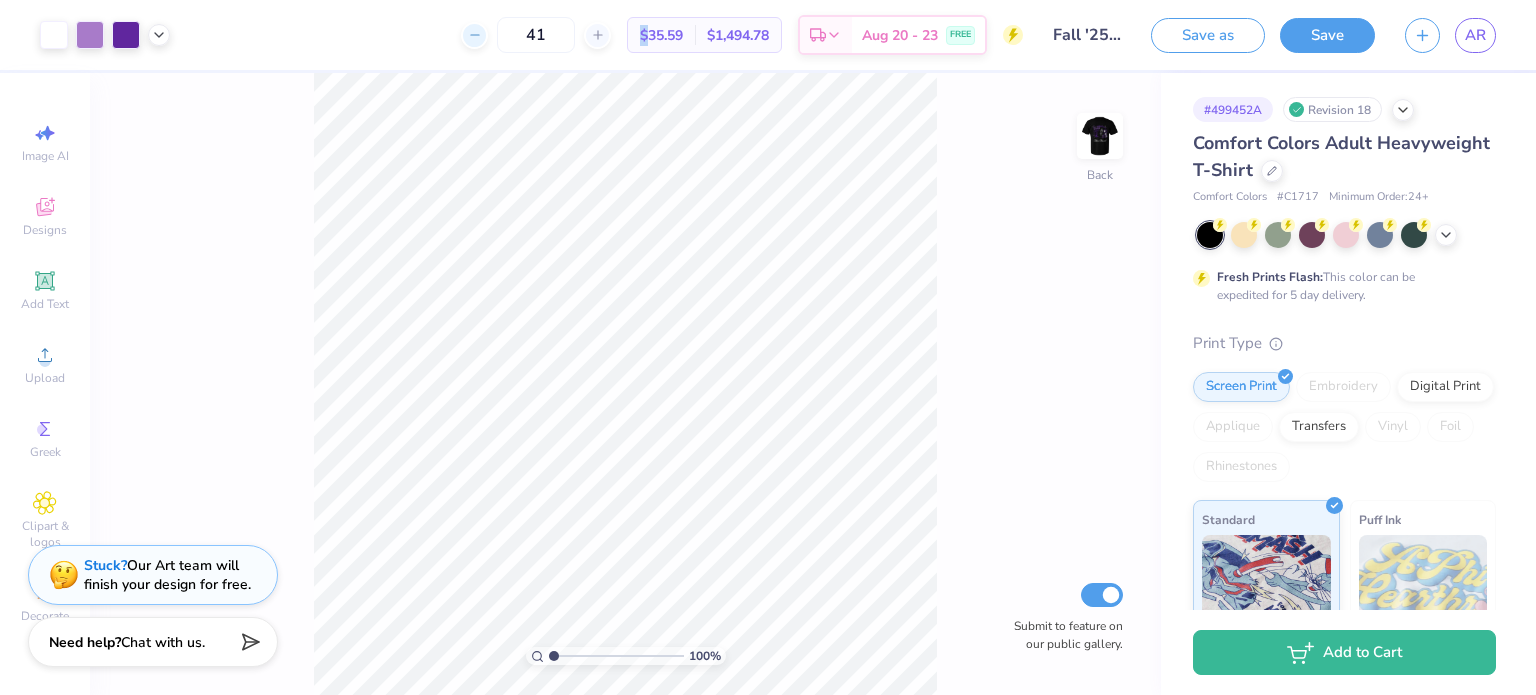 click 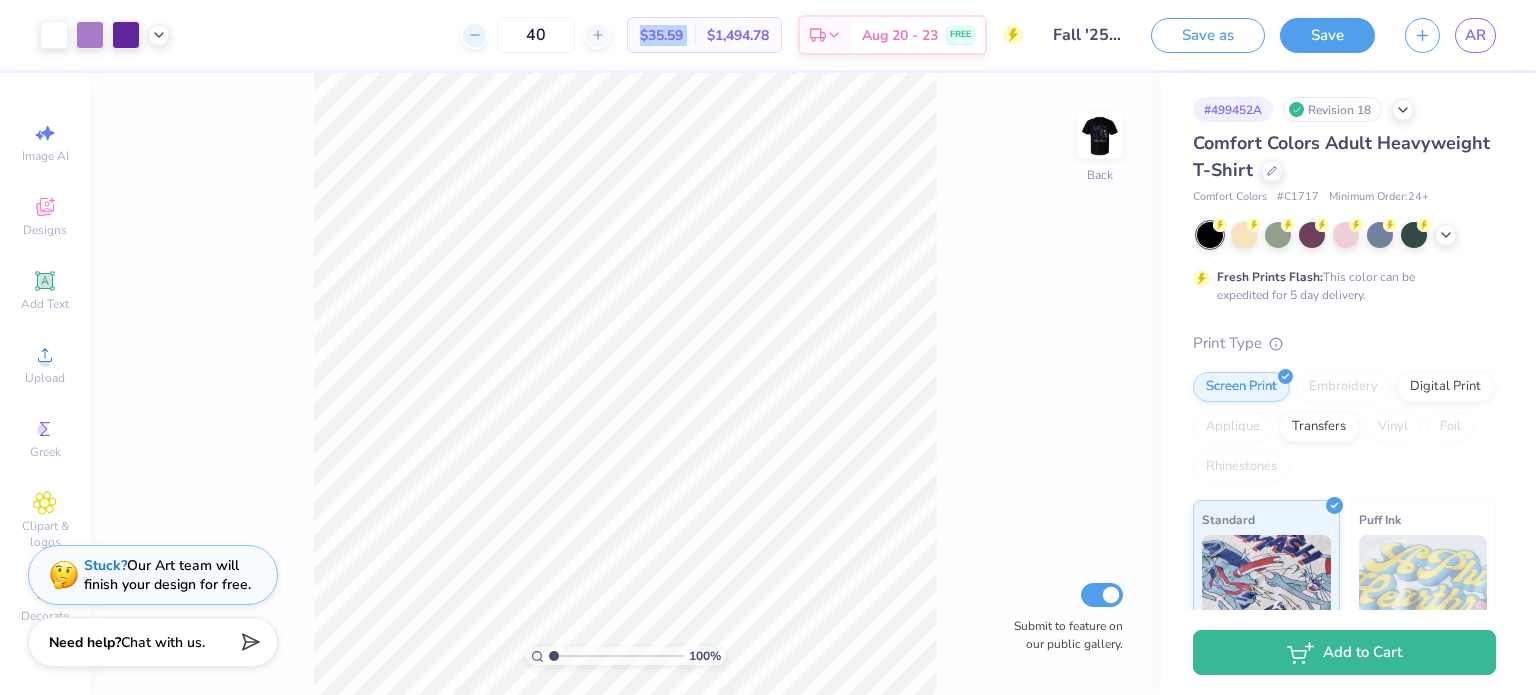 click 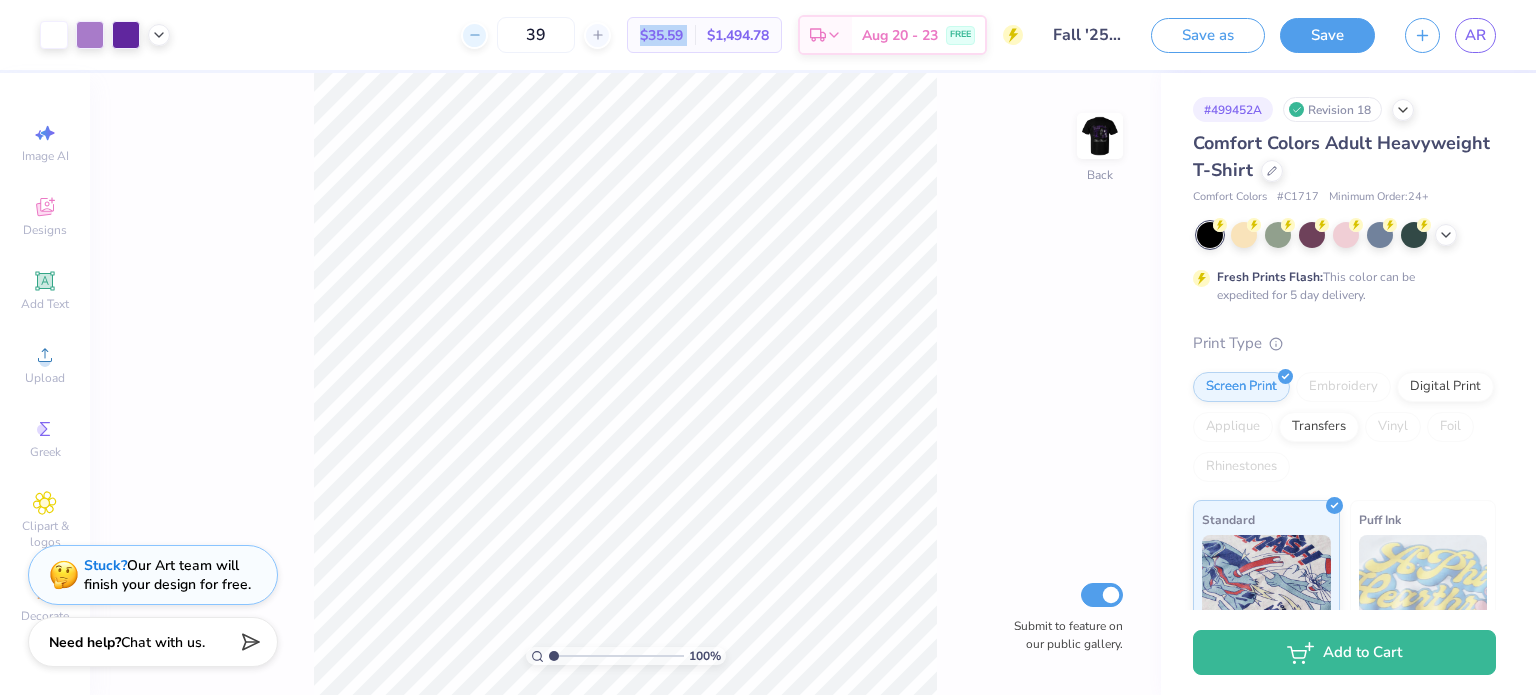 click 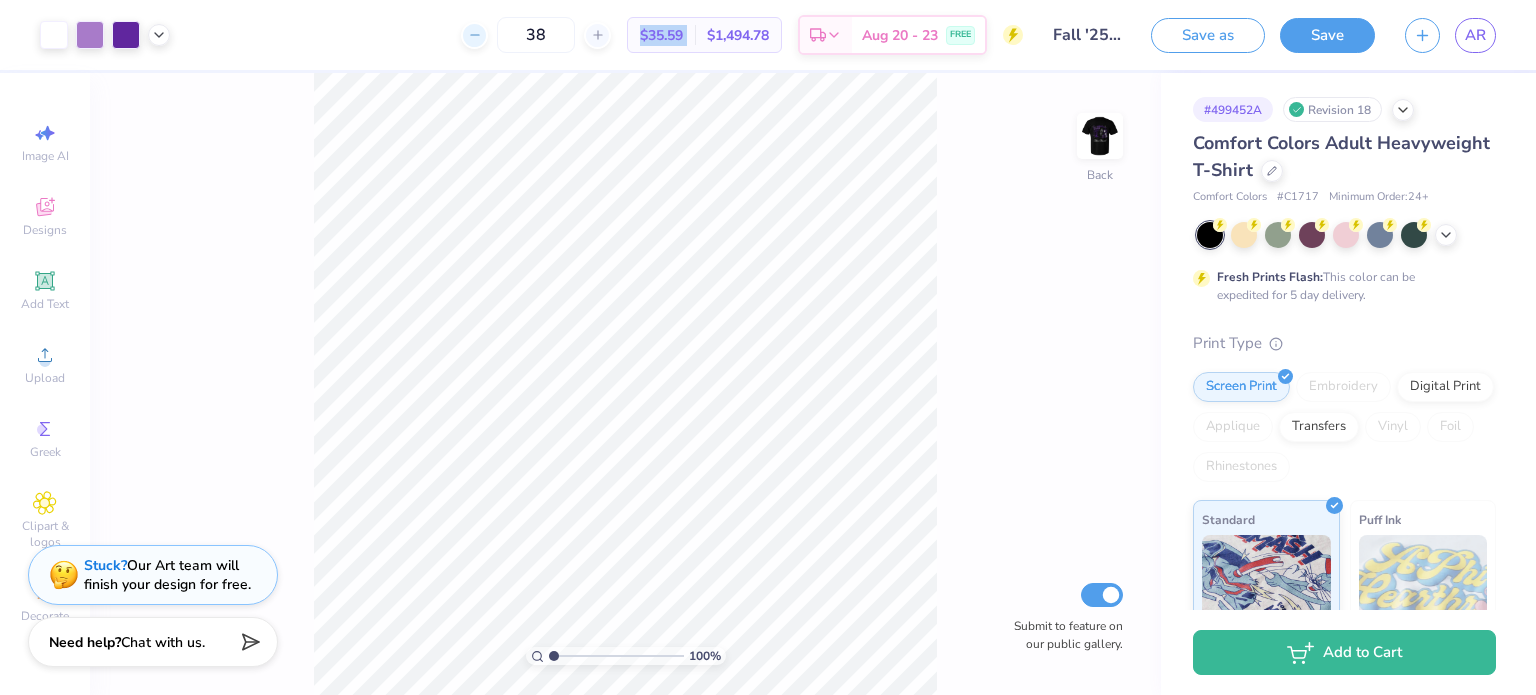 click 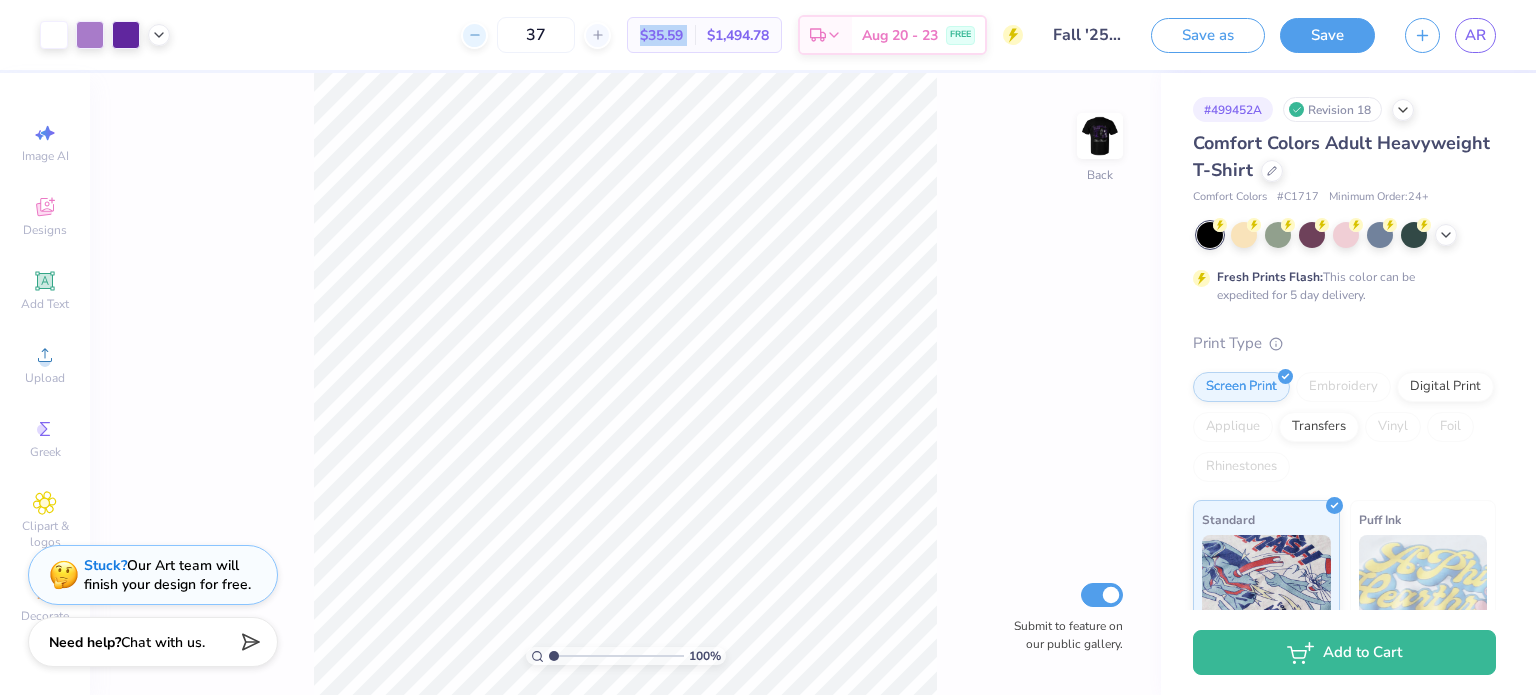 click 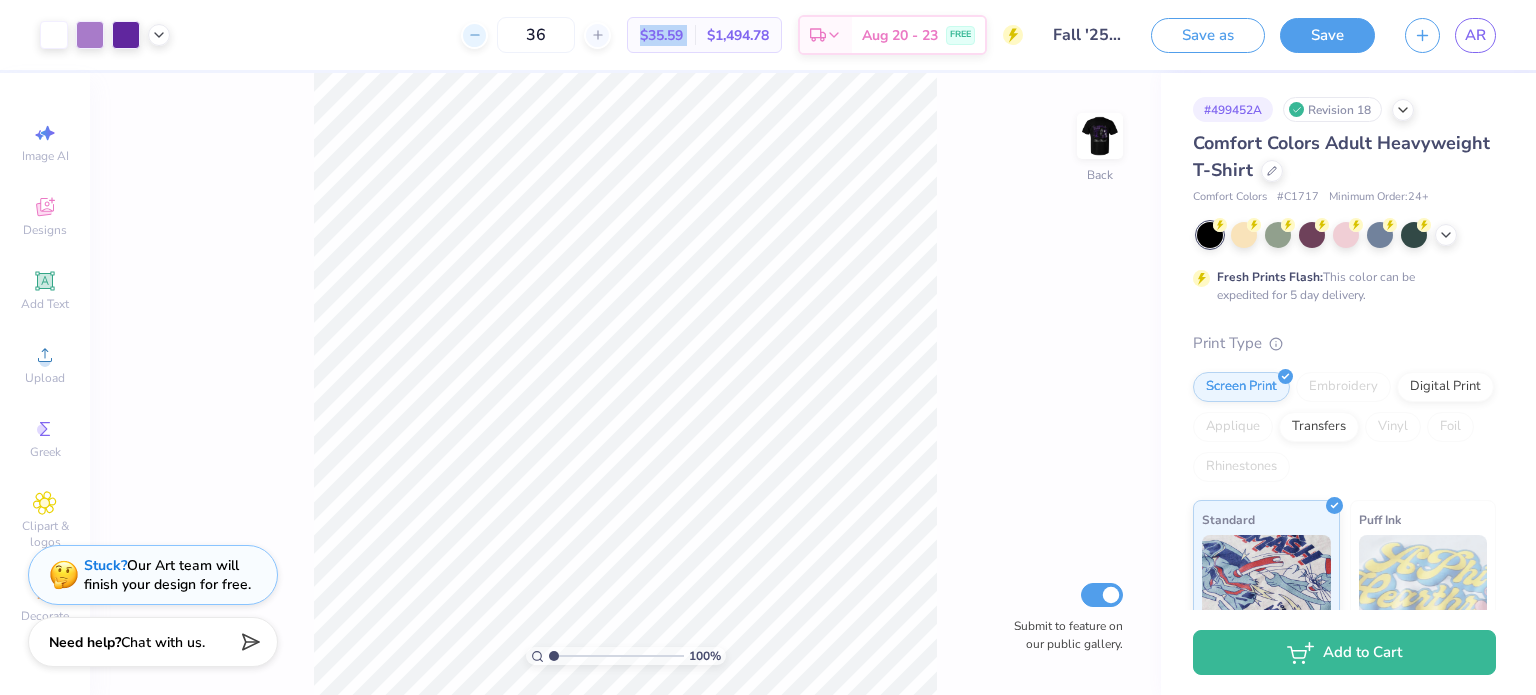 click 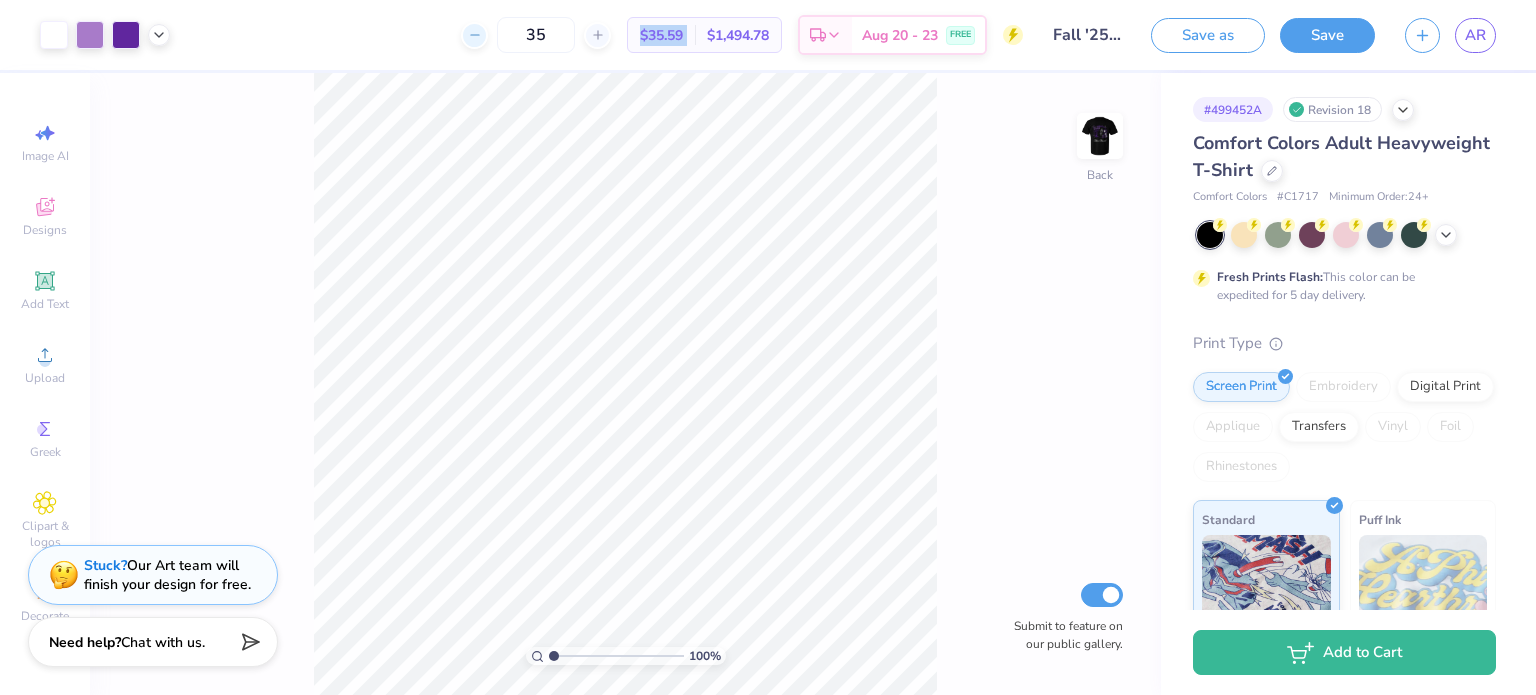 click 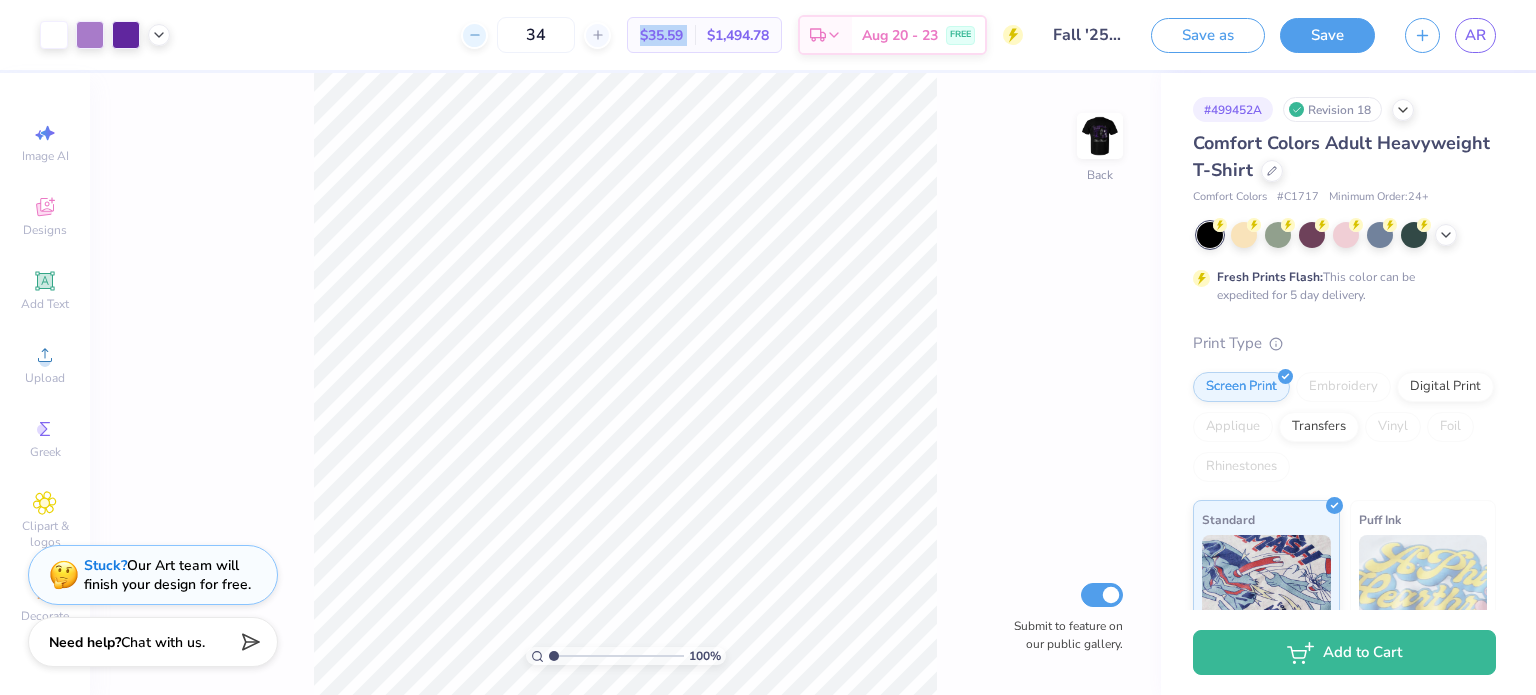 click 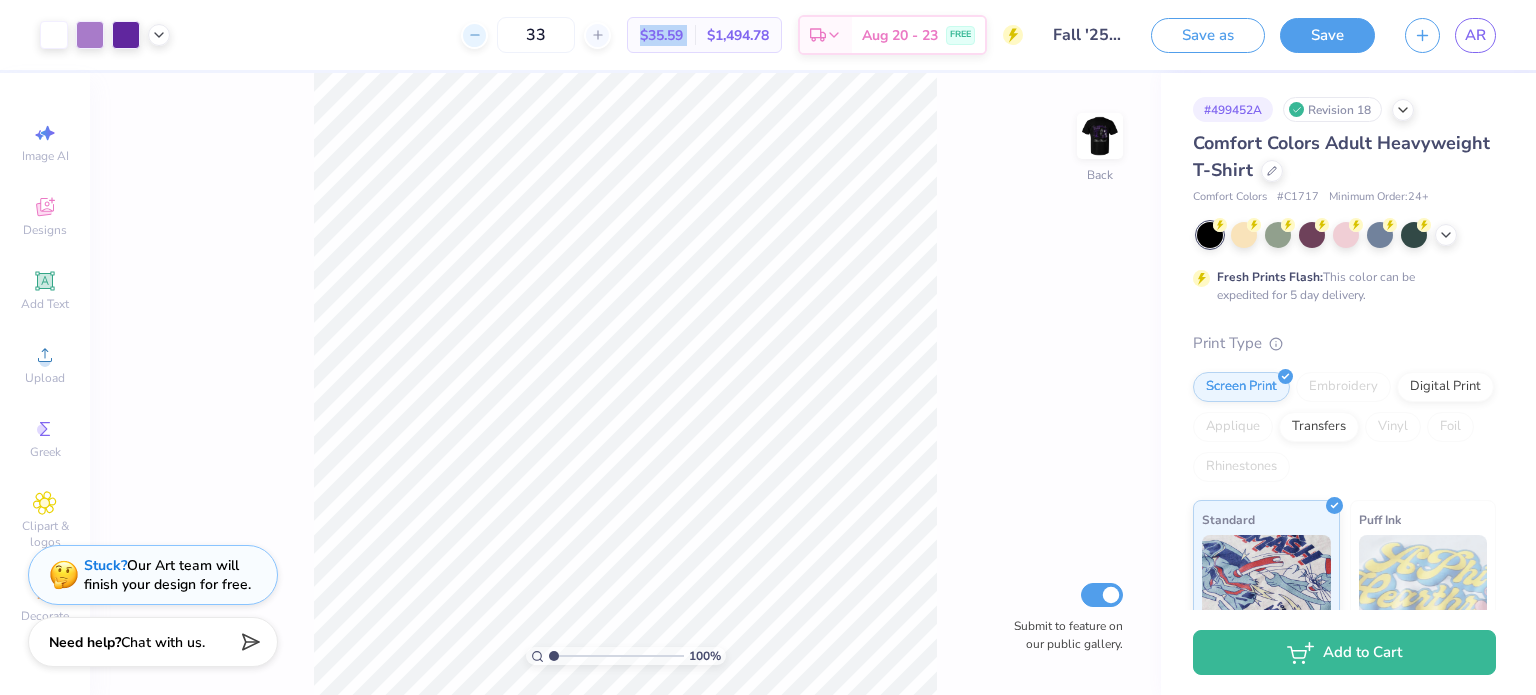 click 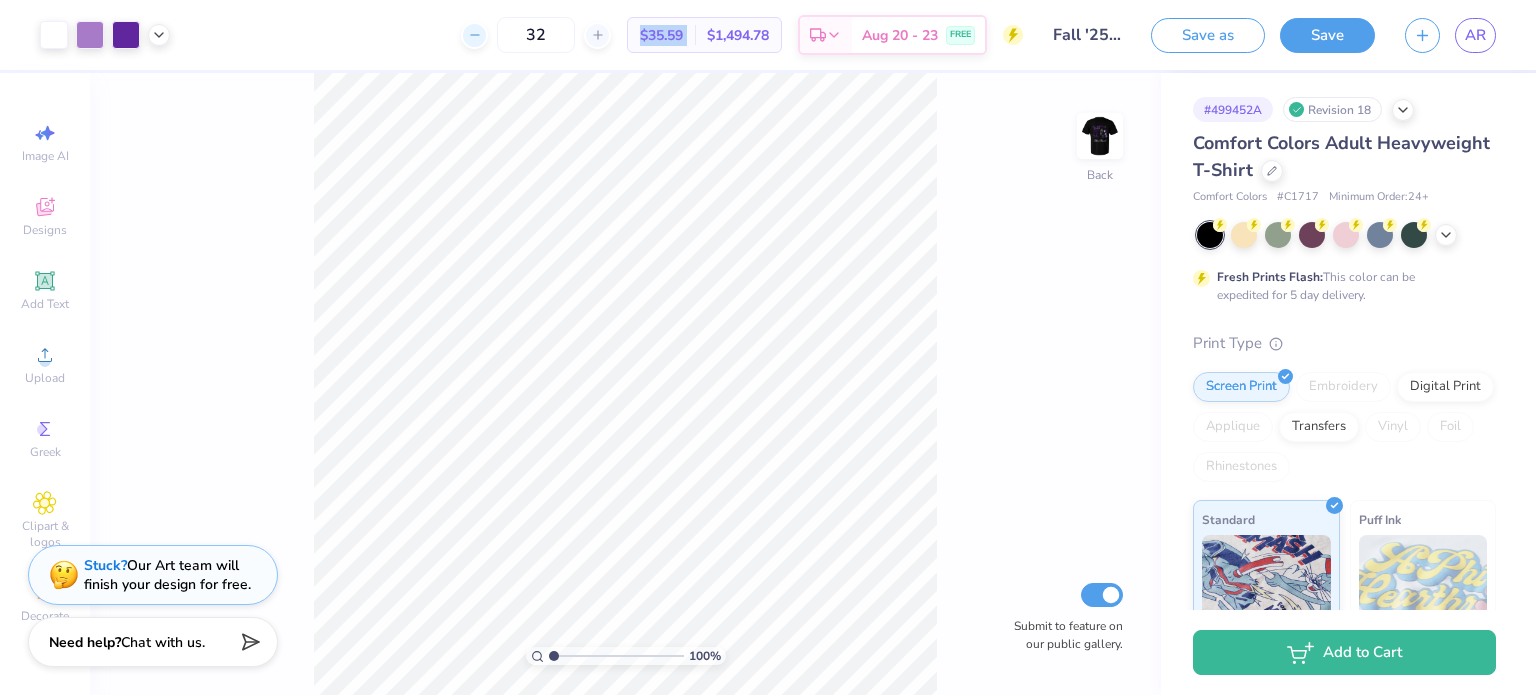 click 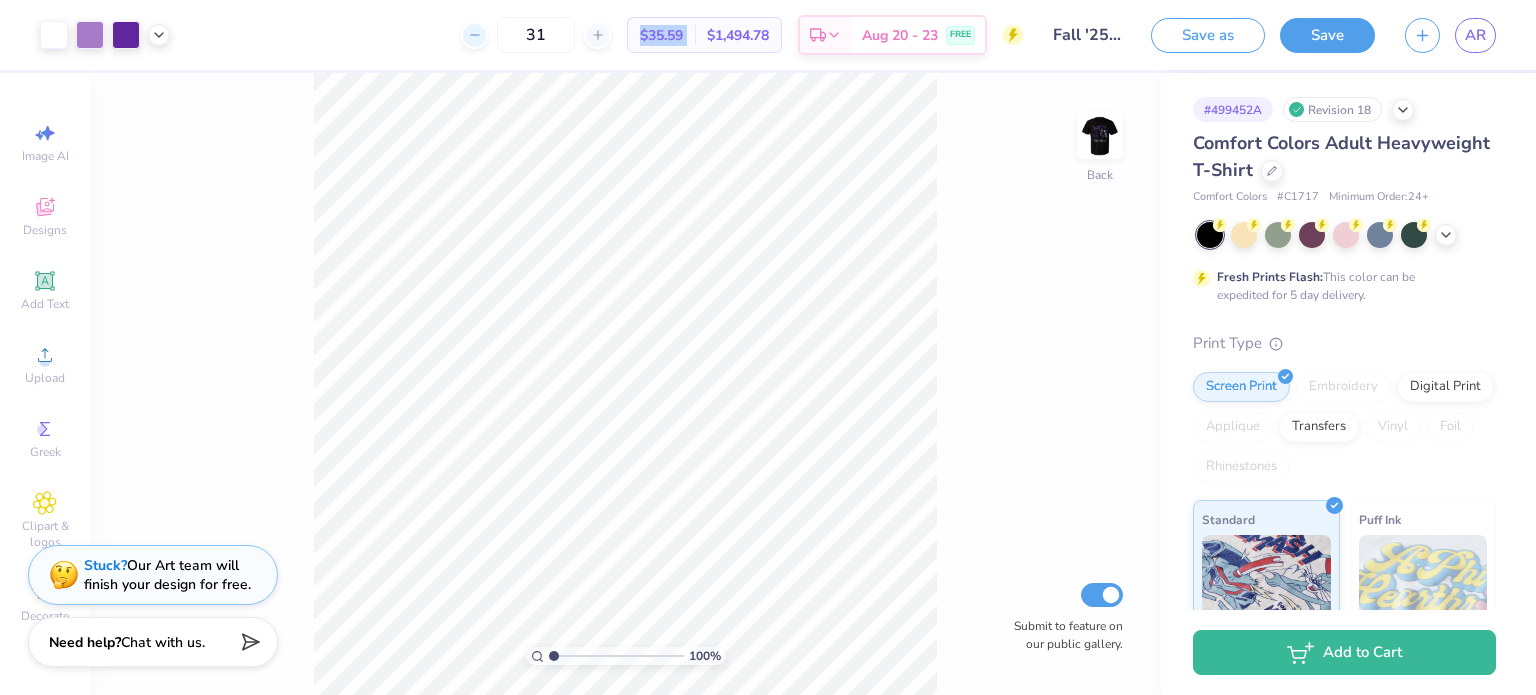 click 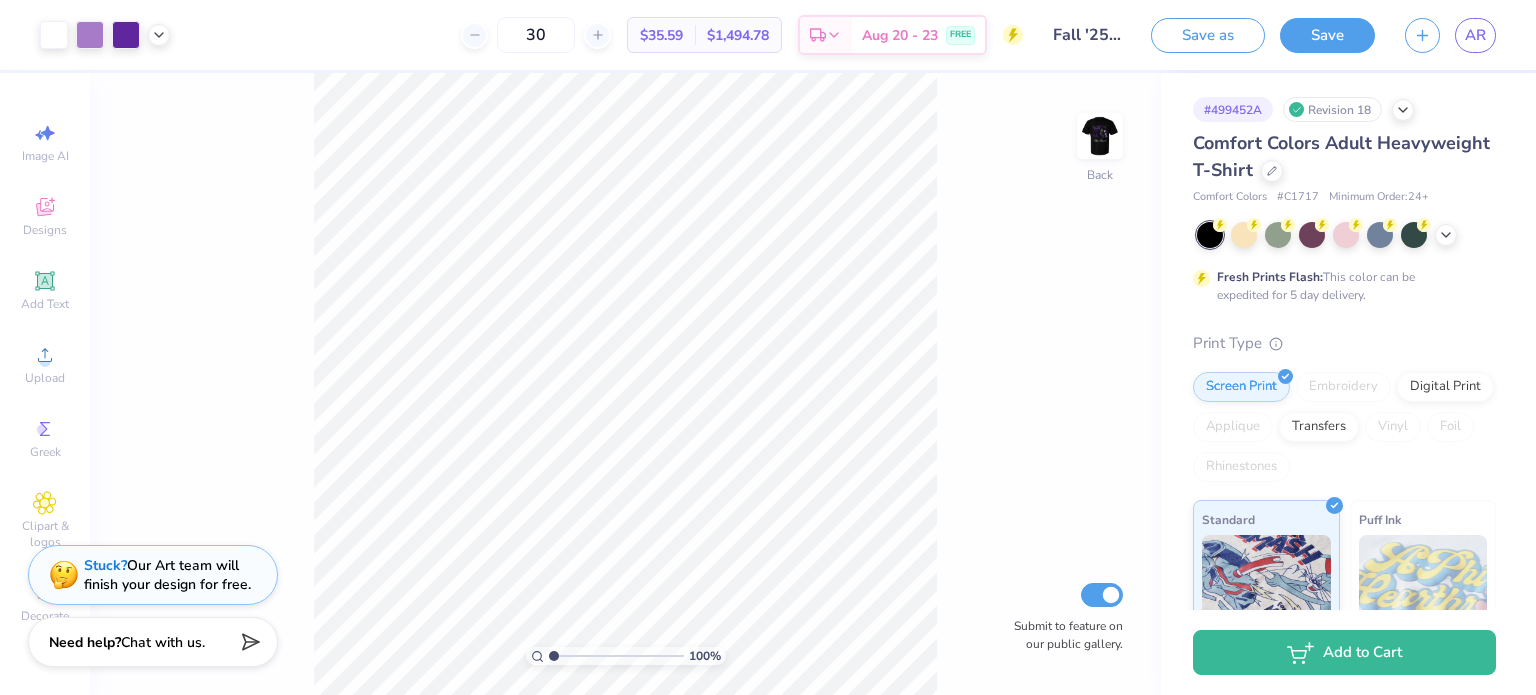 click on "30 $35.59 Per Item $1,494.78 Total Est.  Delivery [DATE] - [DATE] FREE" at bounding box center [604, 35] 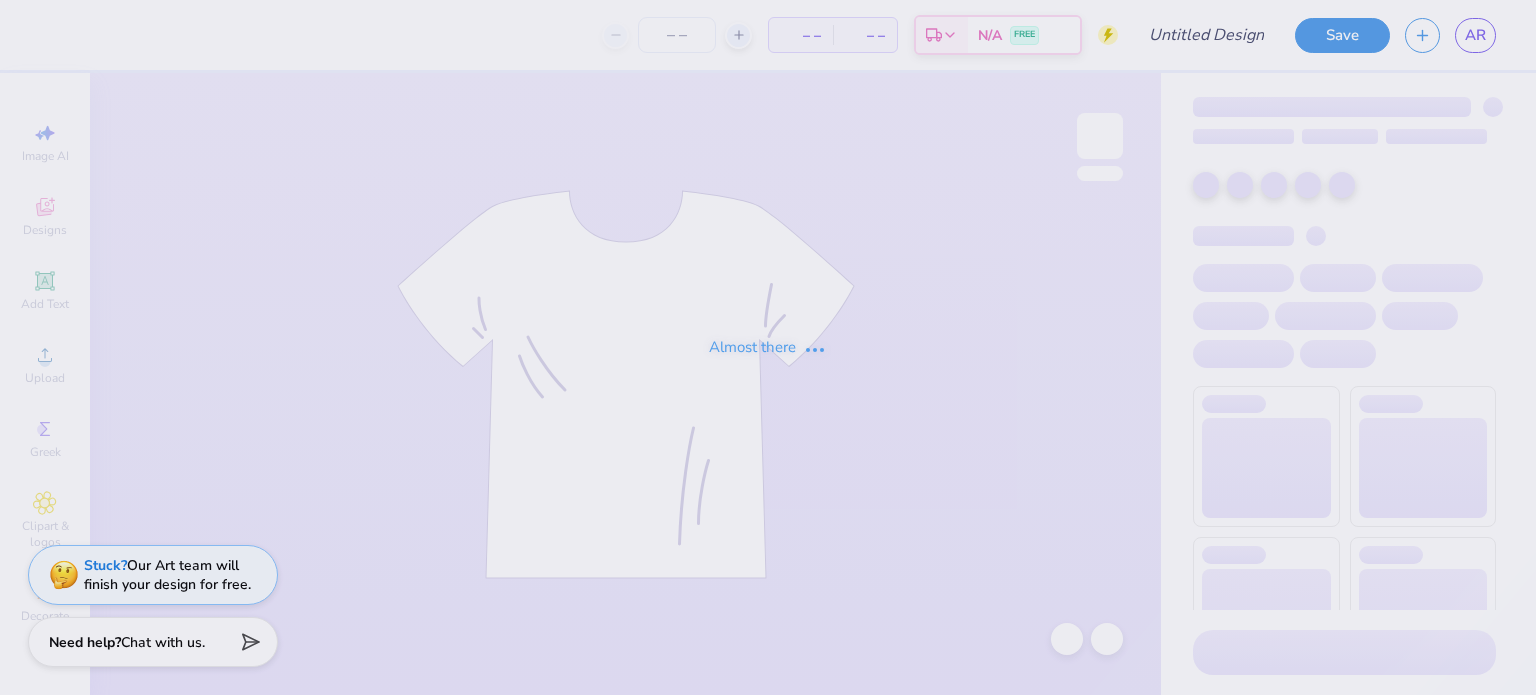 scroll, scrollTop: 0, scrollLeft: 0, axis: both 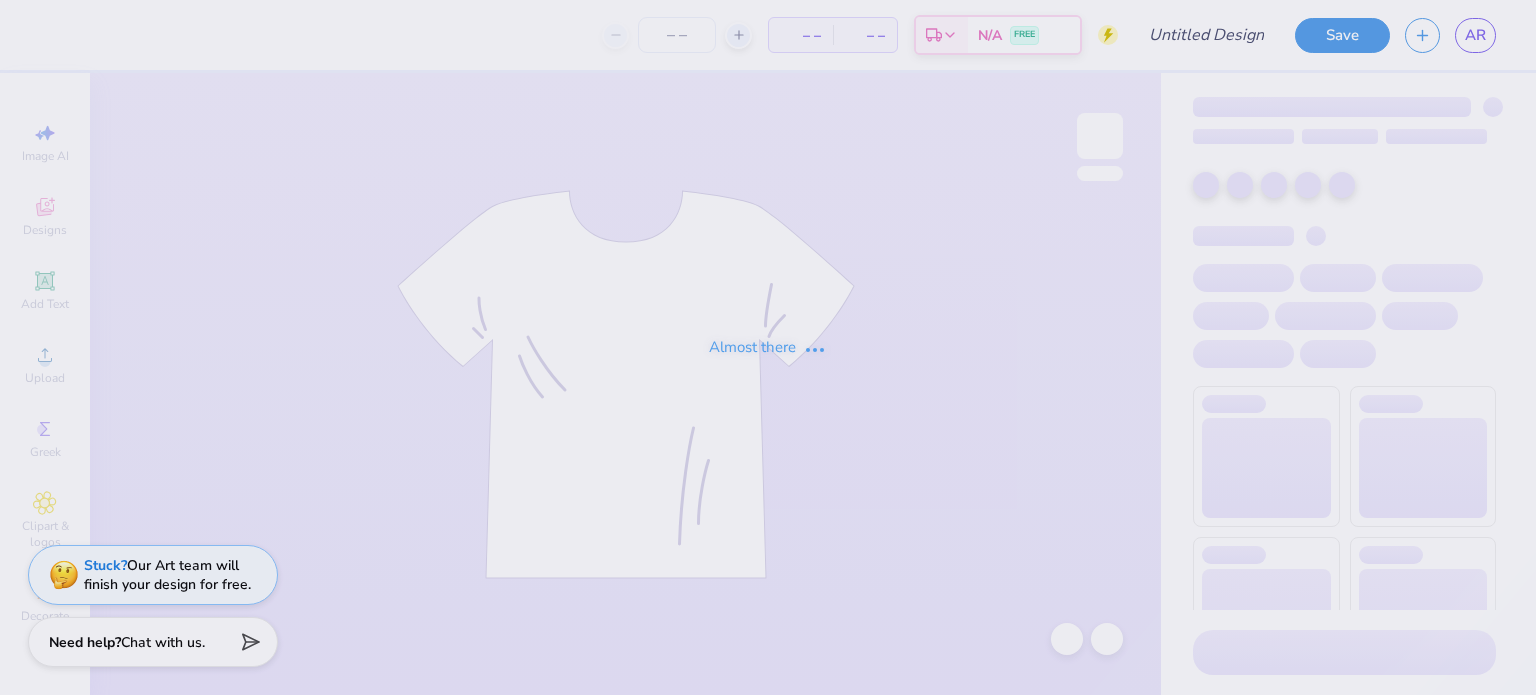 type on "Fall '25 Ideas" 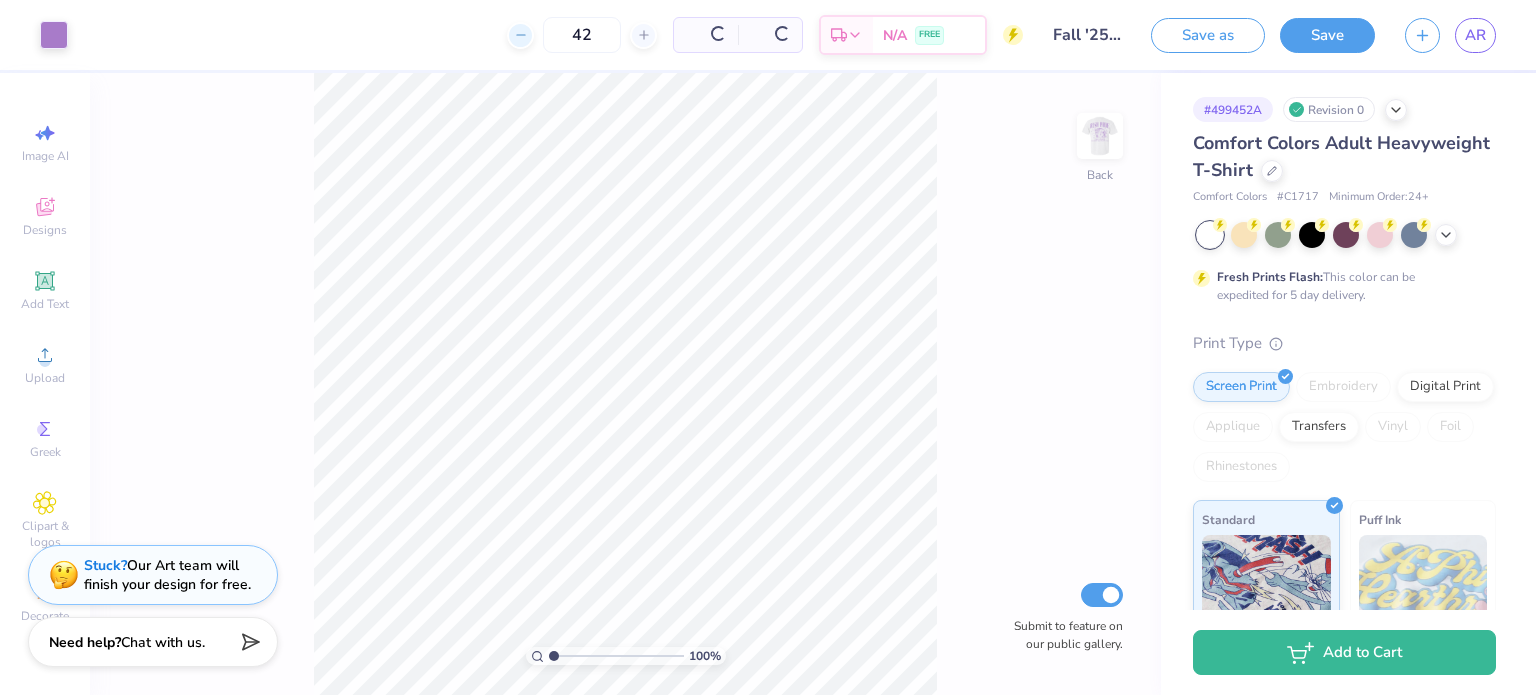click on "42" at bounding box center (582, 35) 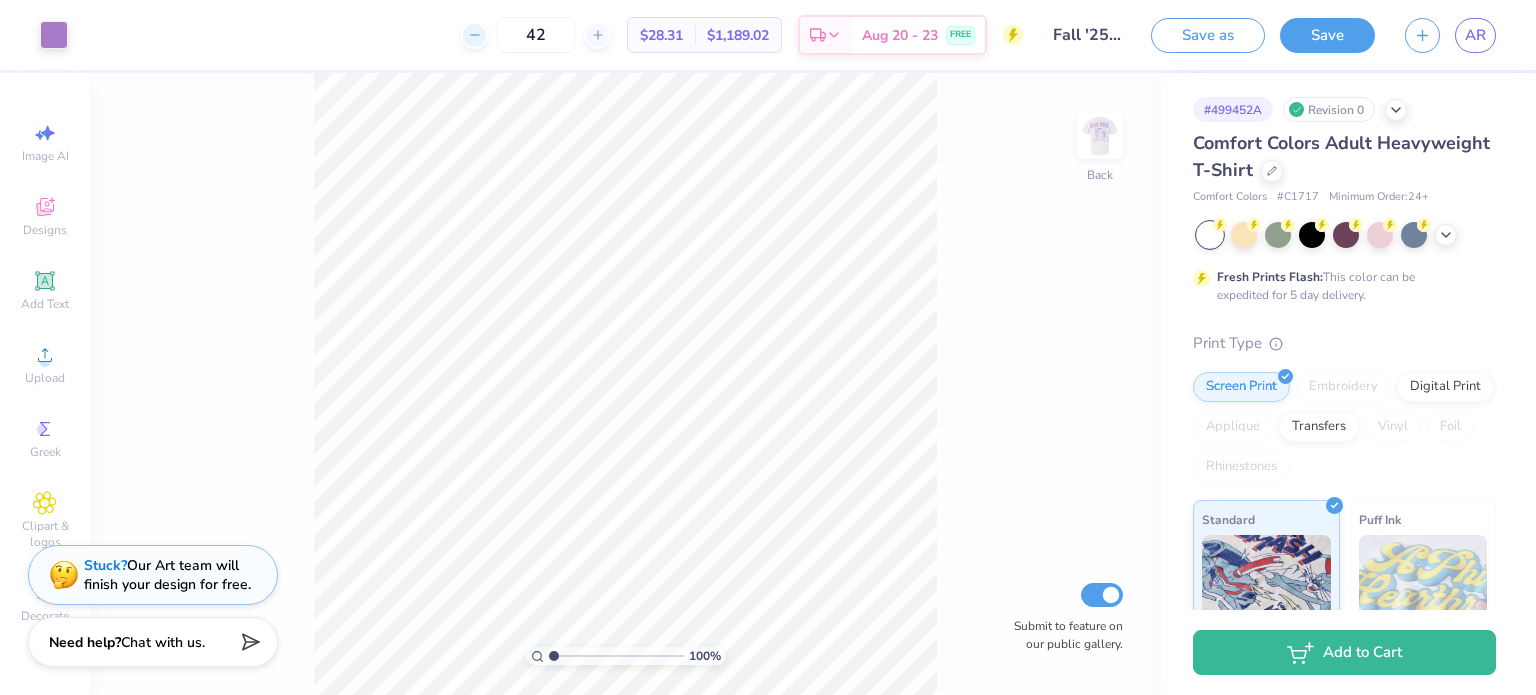 click on "42" at bounding box center [536, 35] 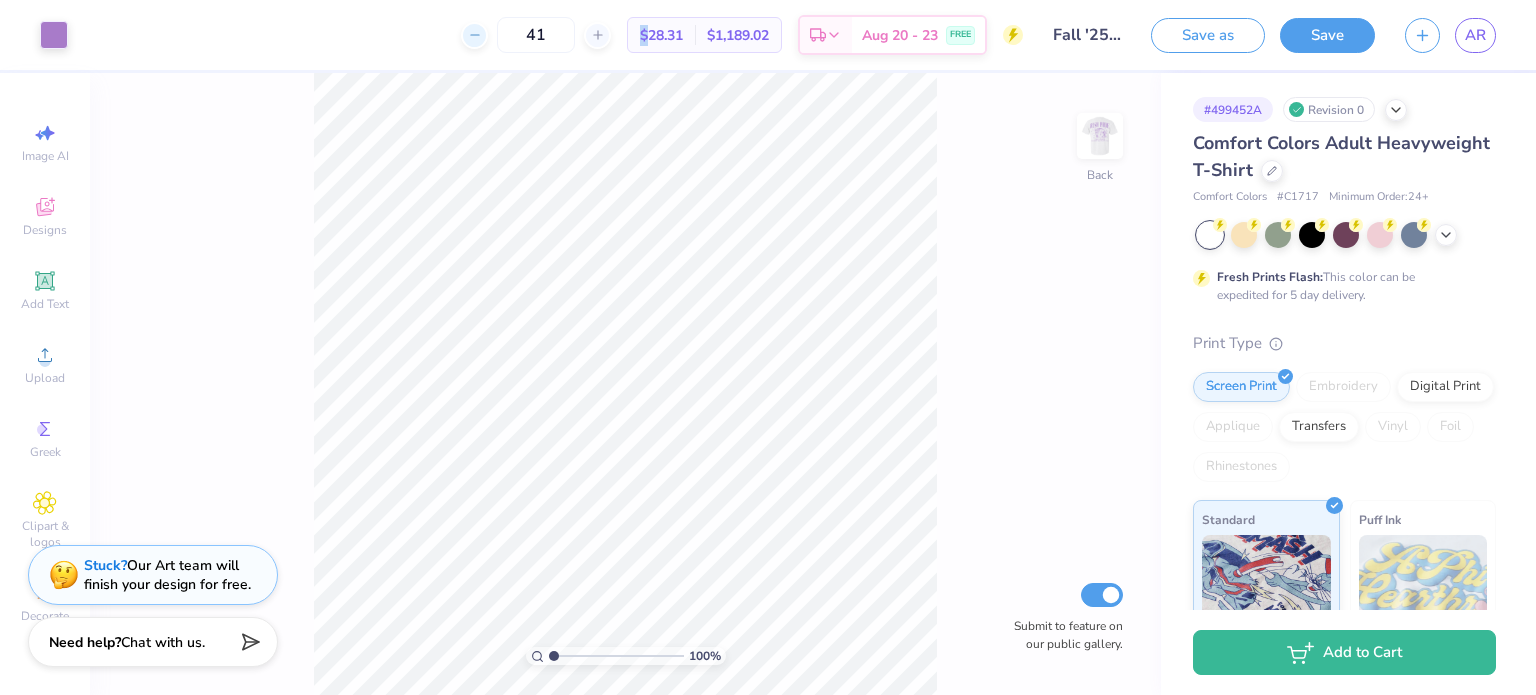 click 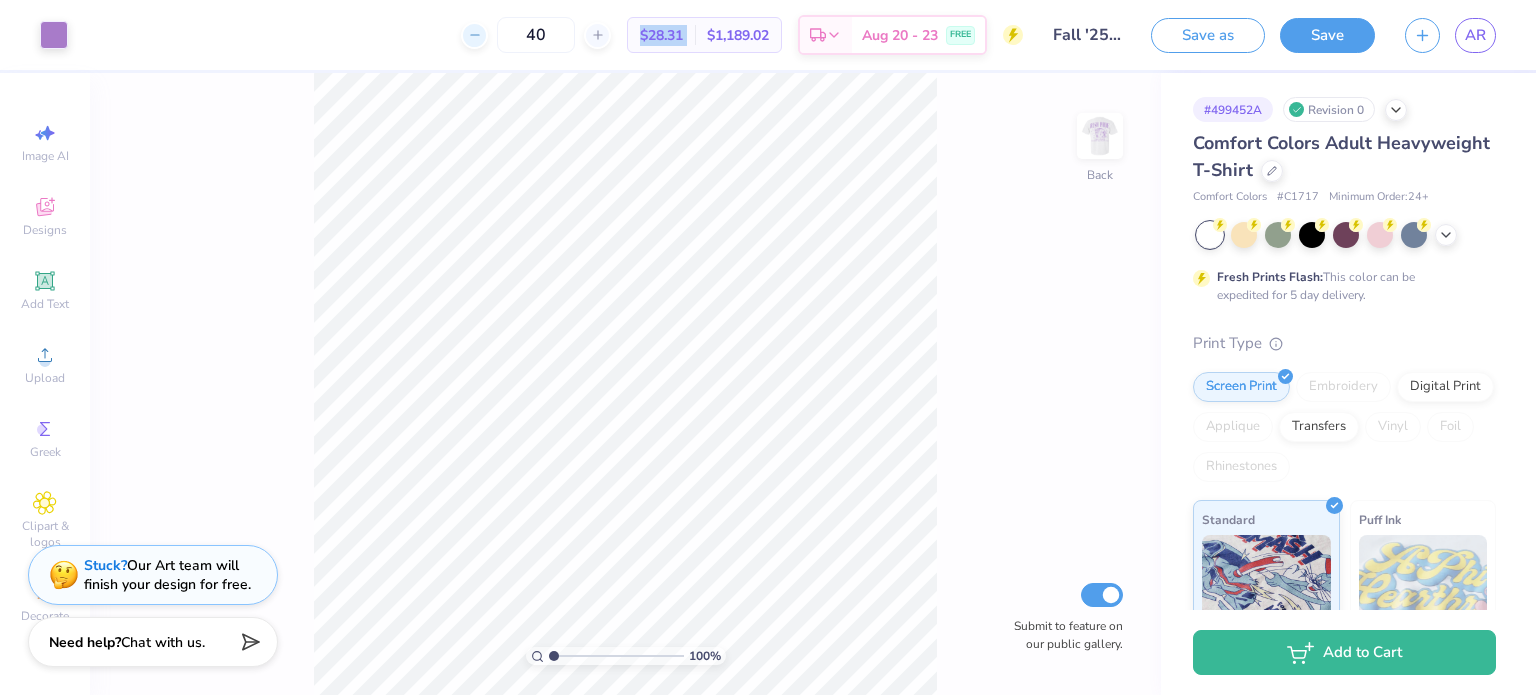 click 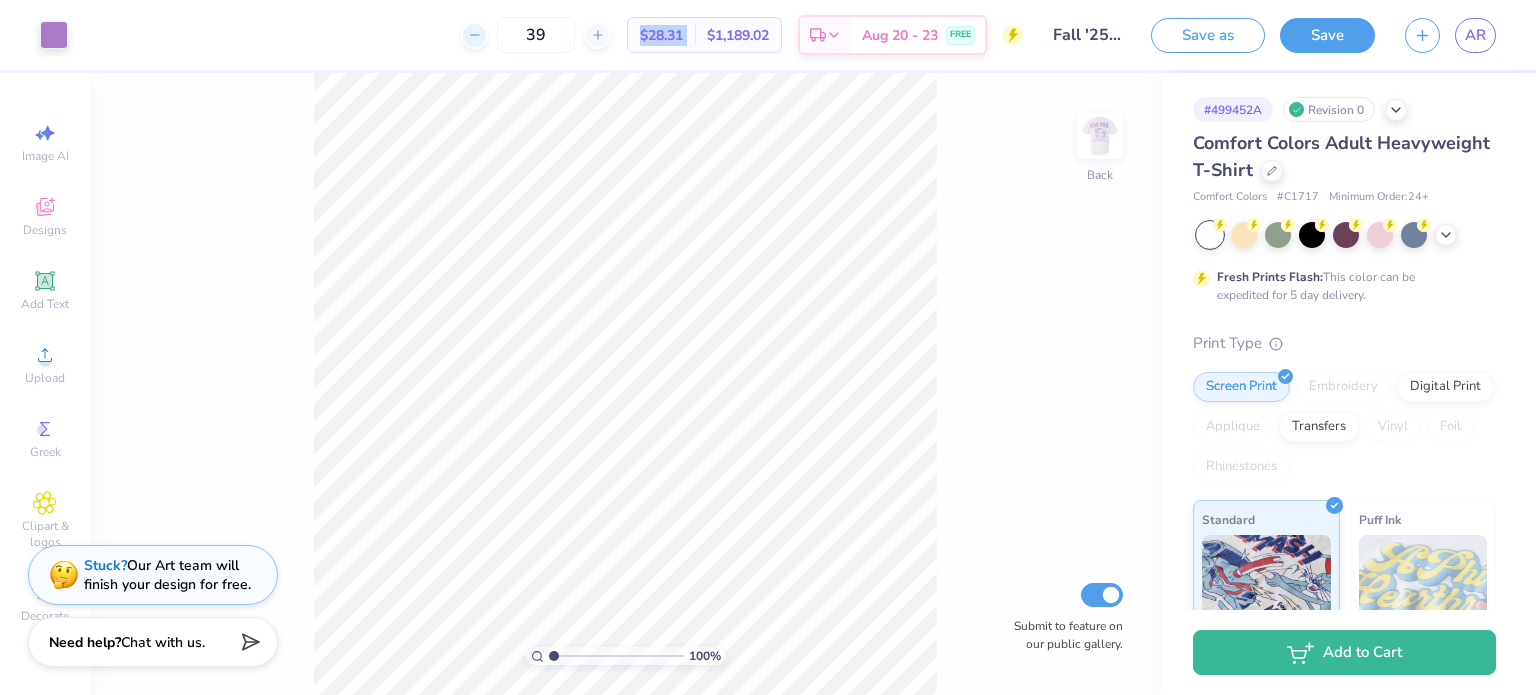 click 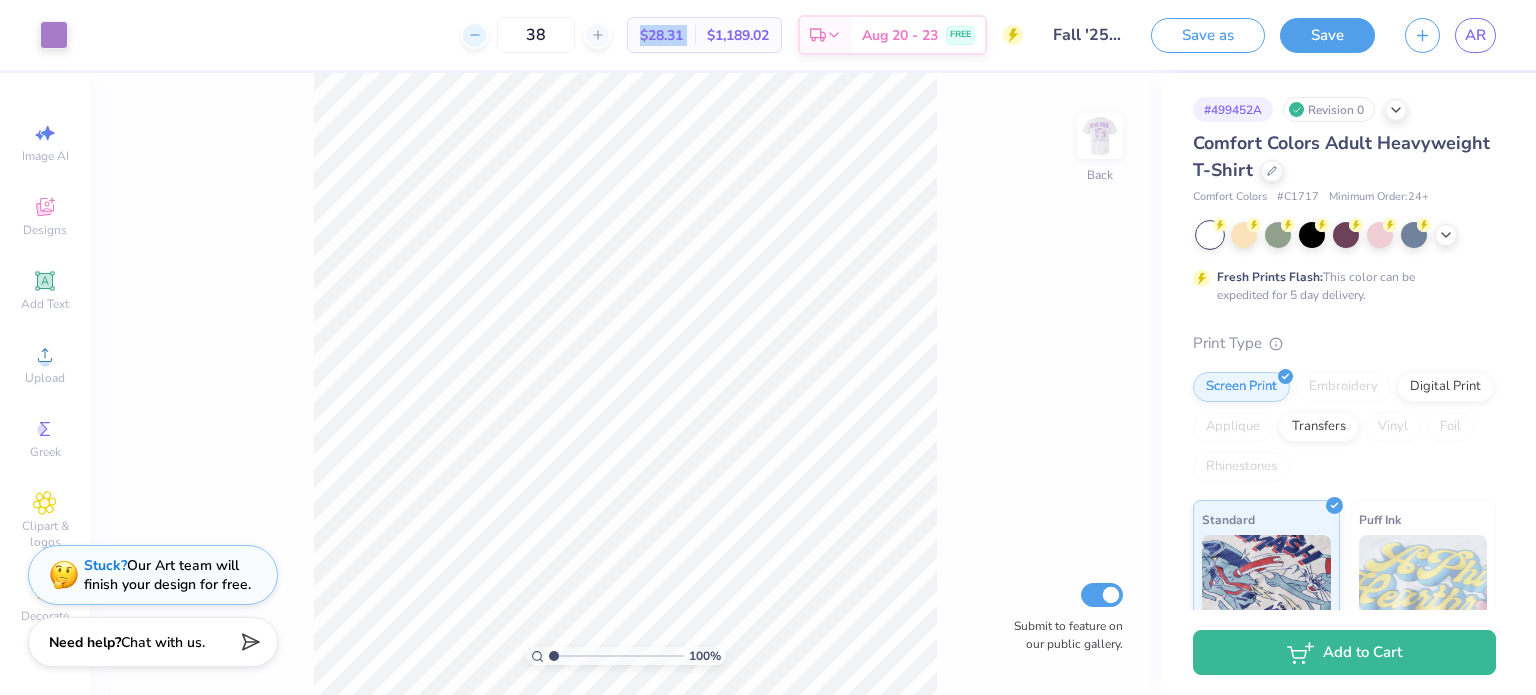 click 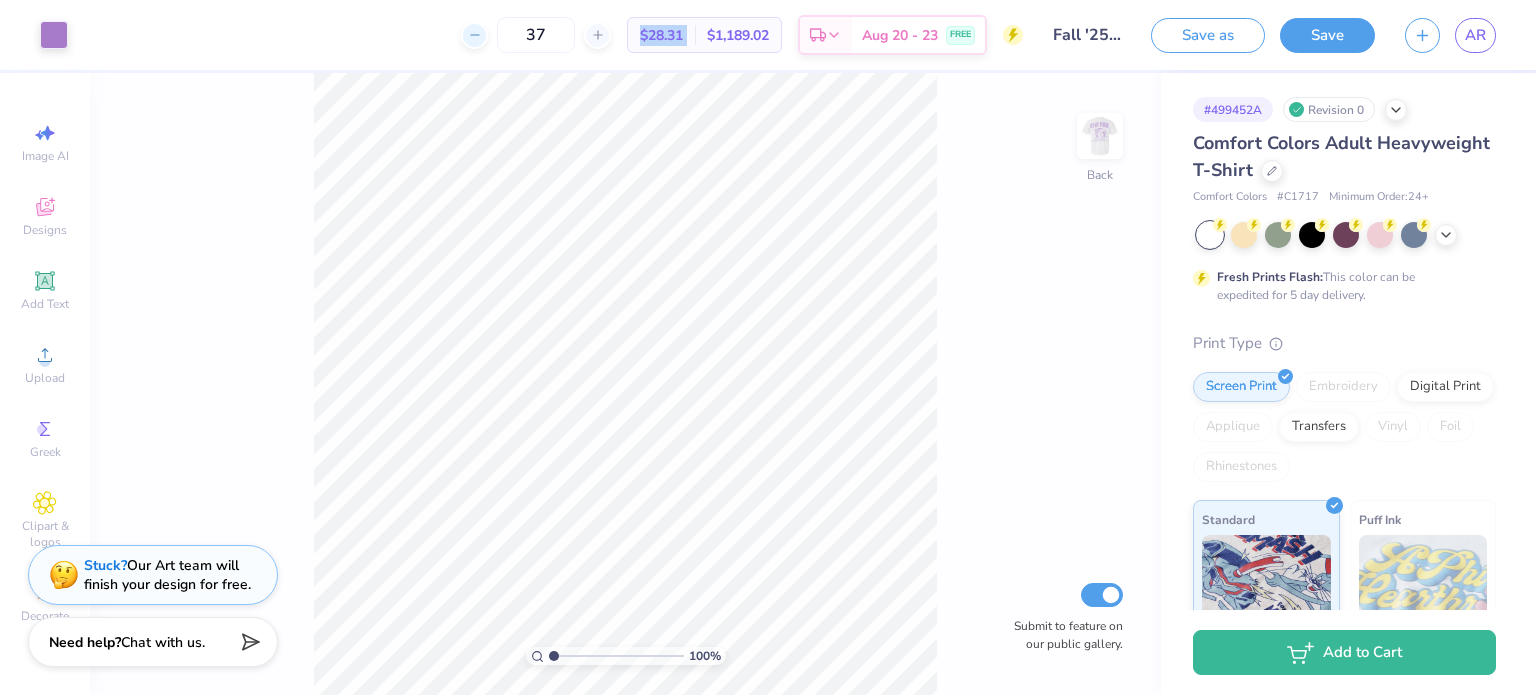 click 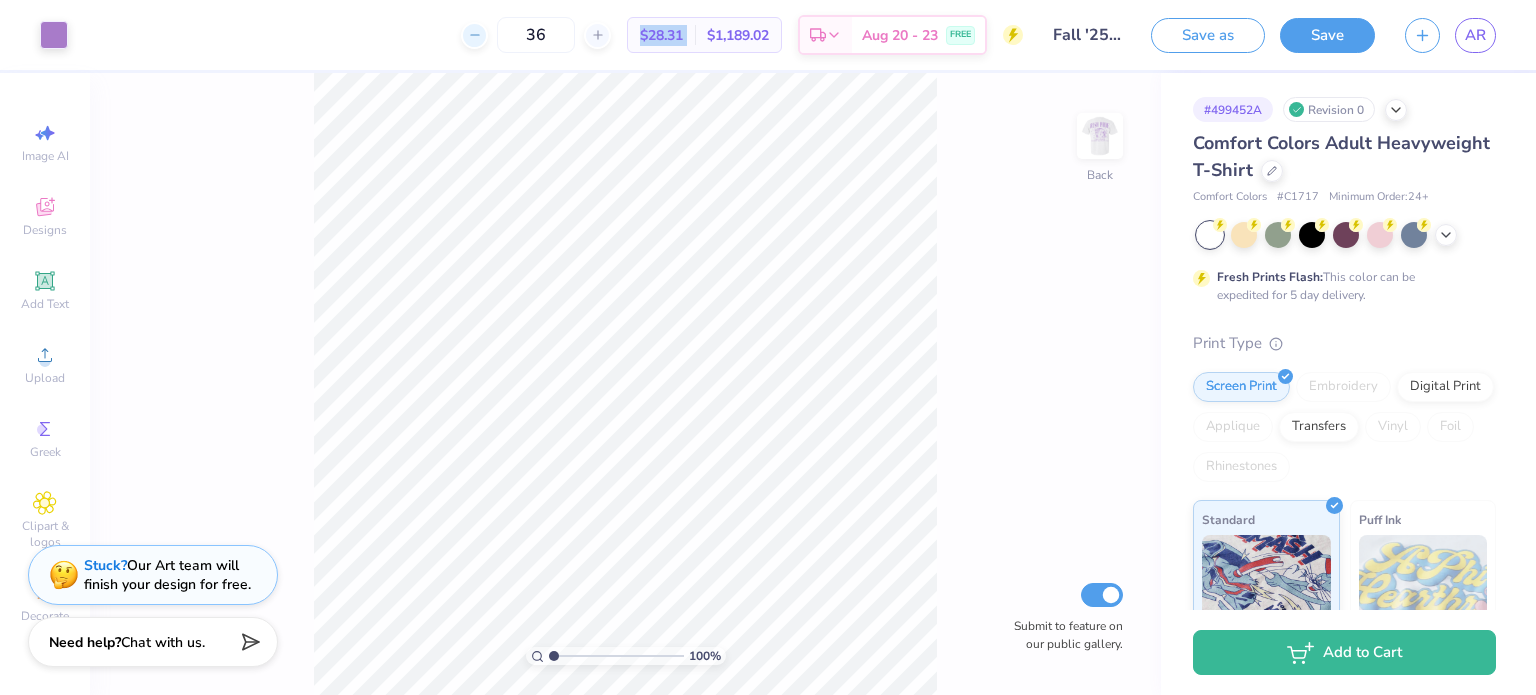 click 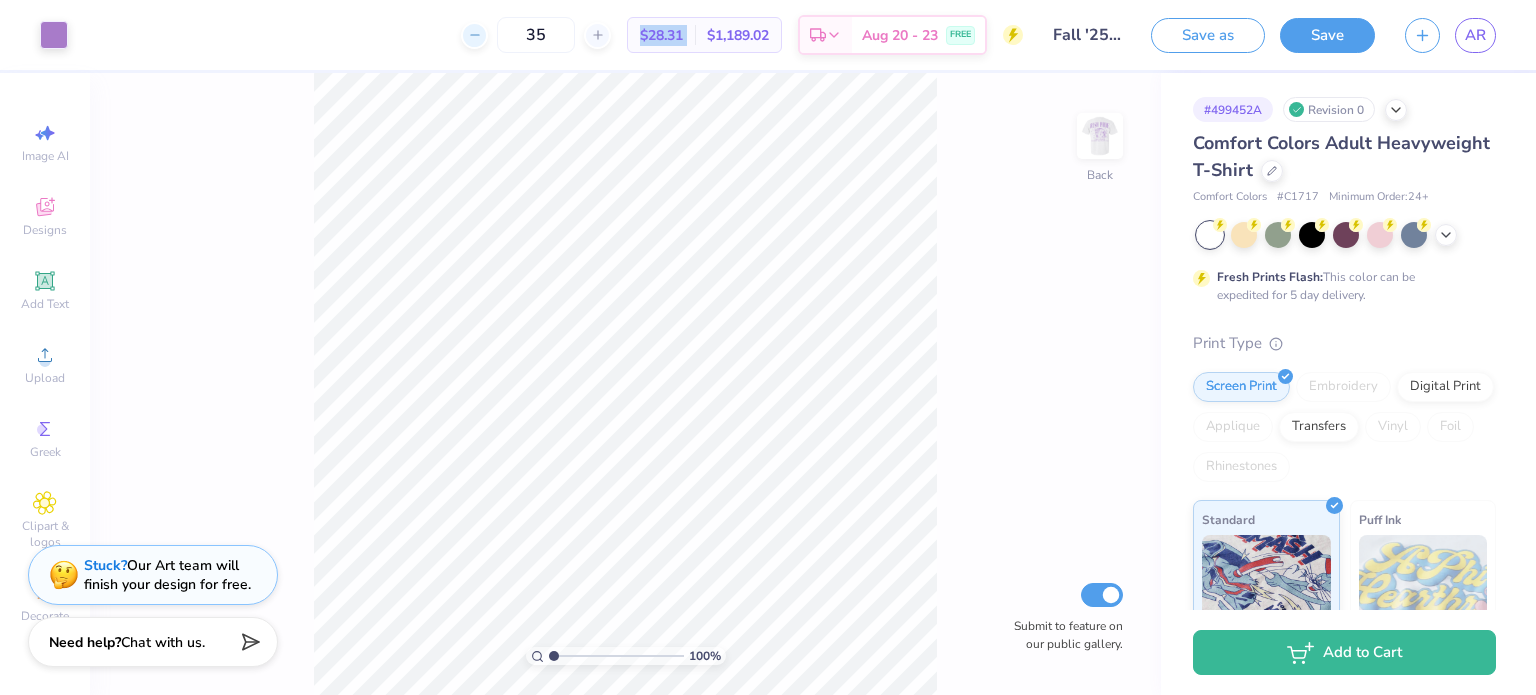 click 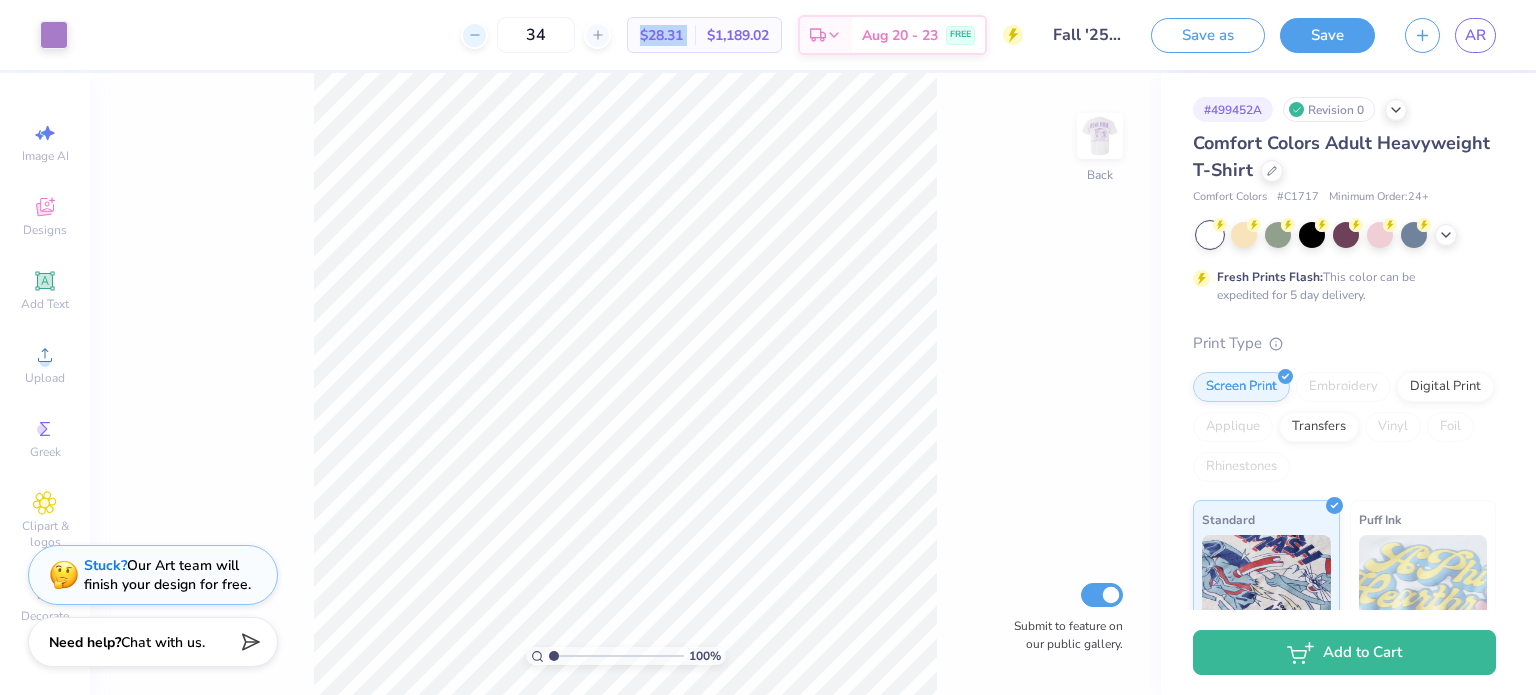 click 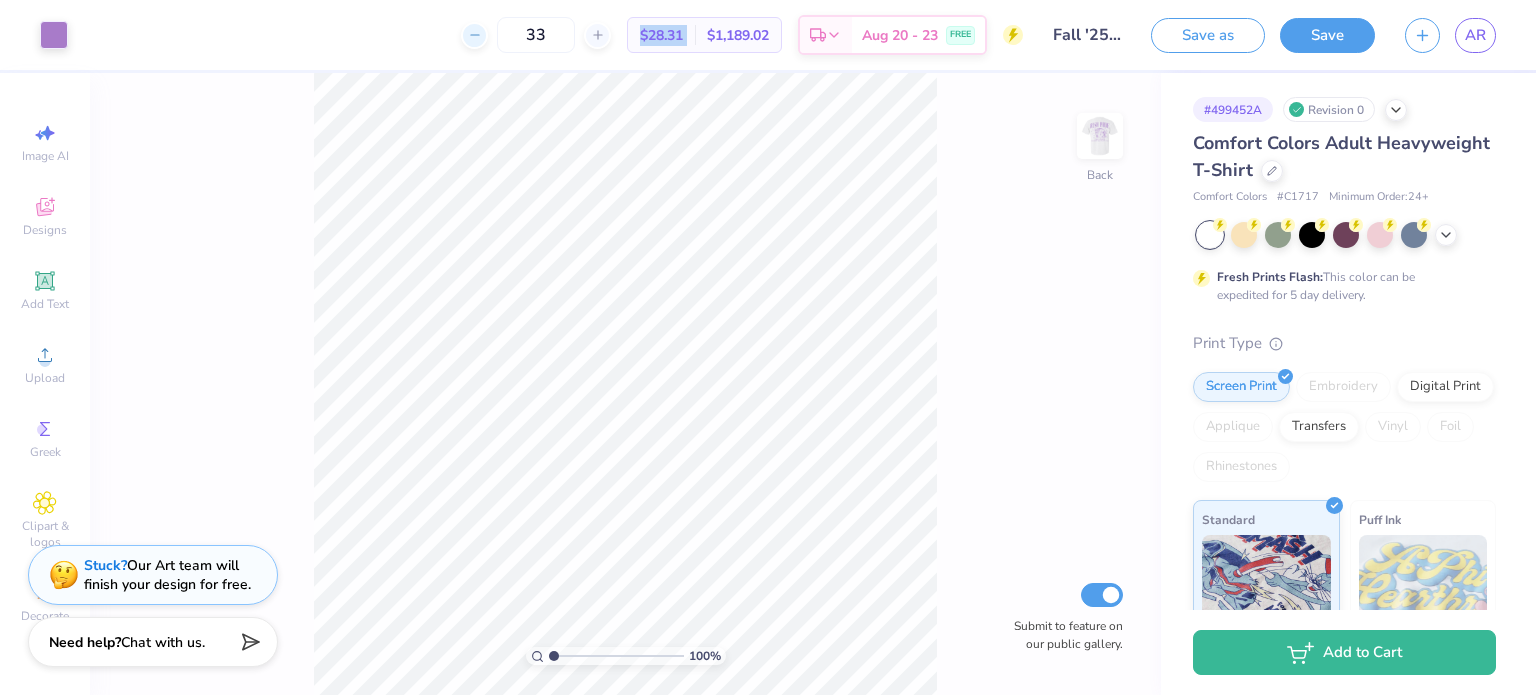click 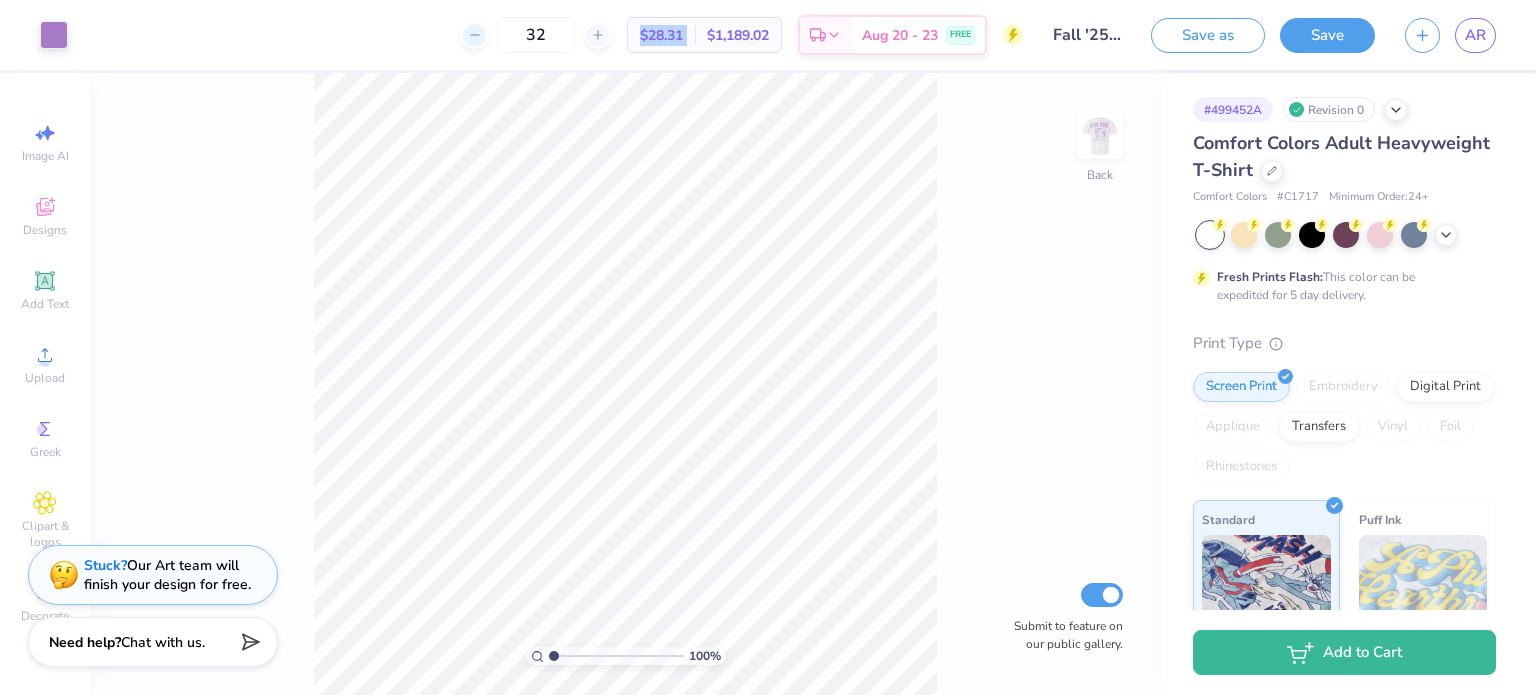 click 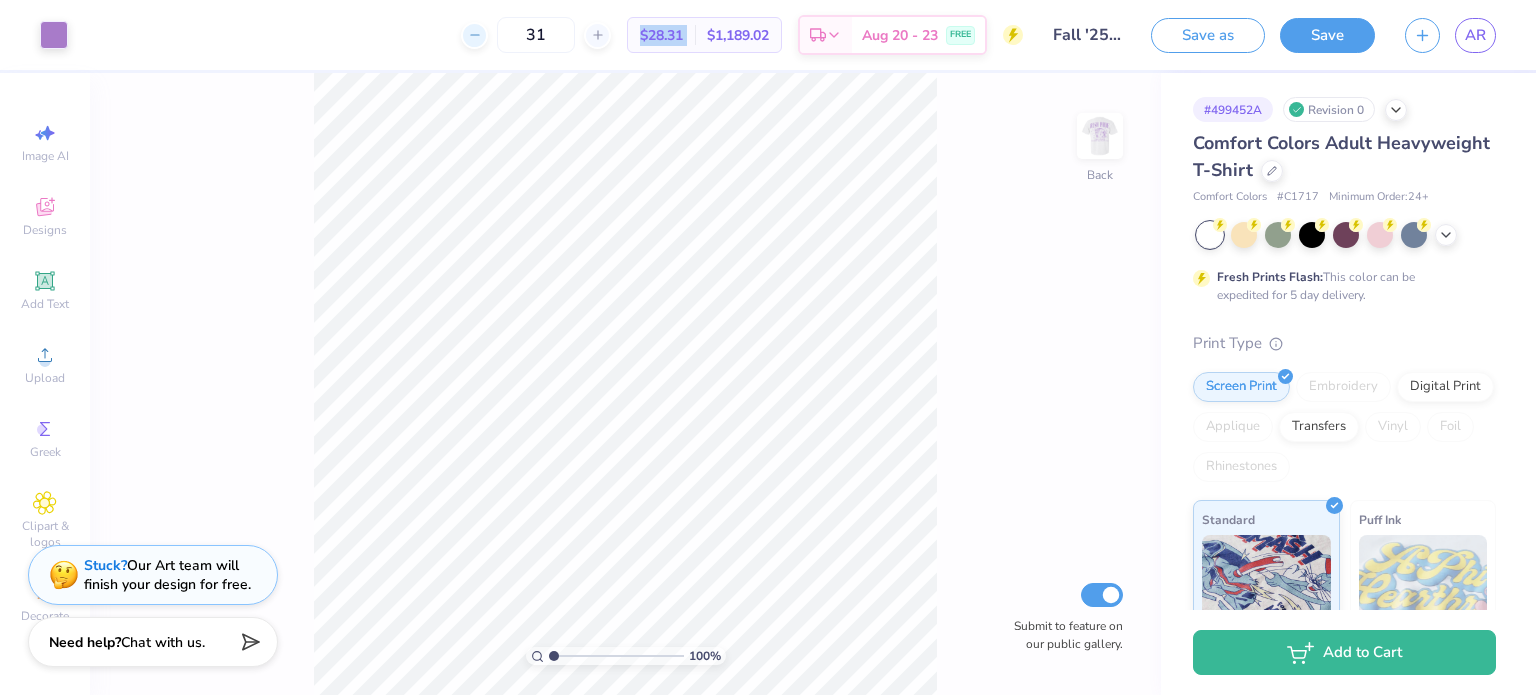 click 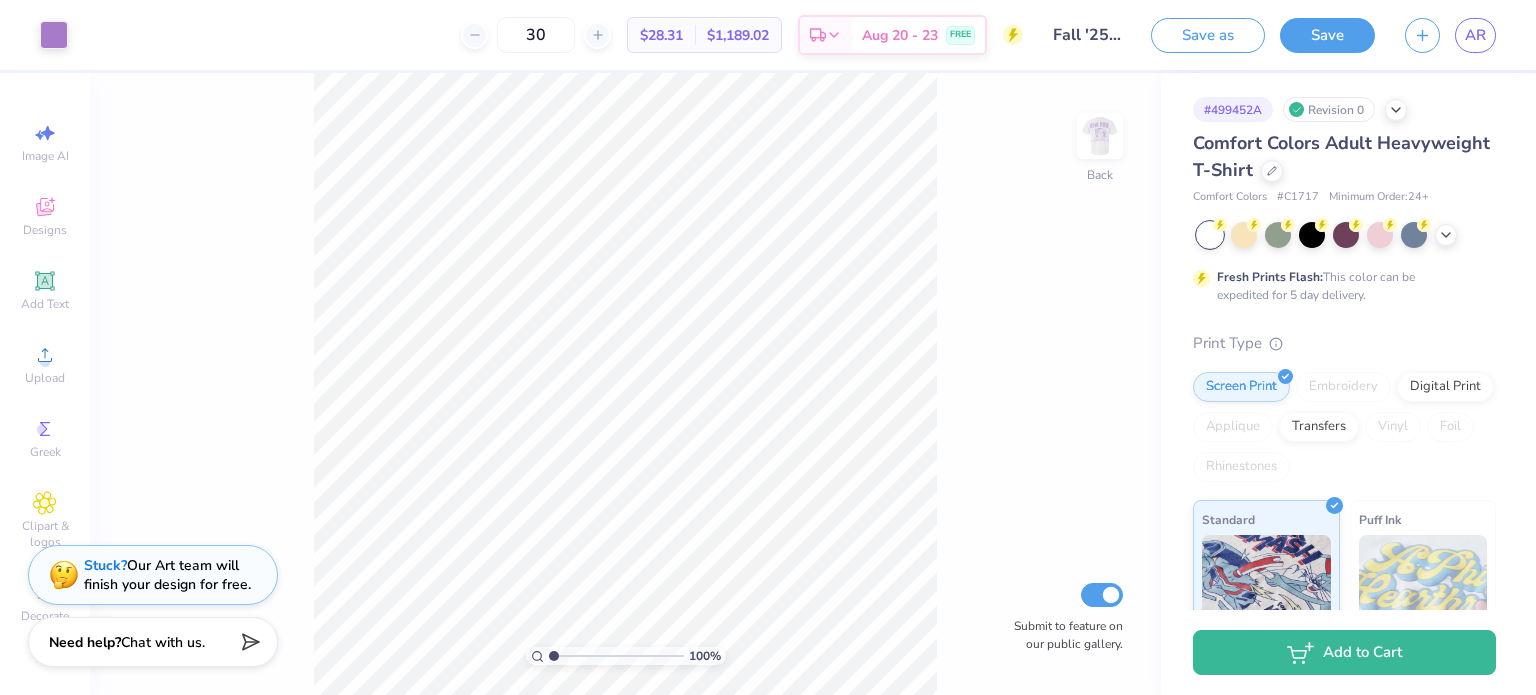 click on "30 $28.31 Per Item $1,189.02 Total Est.  Delivery Aug 20 - 23 FREE" at bounding box center [553, 35] 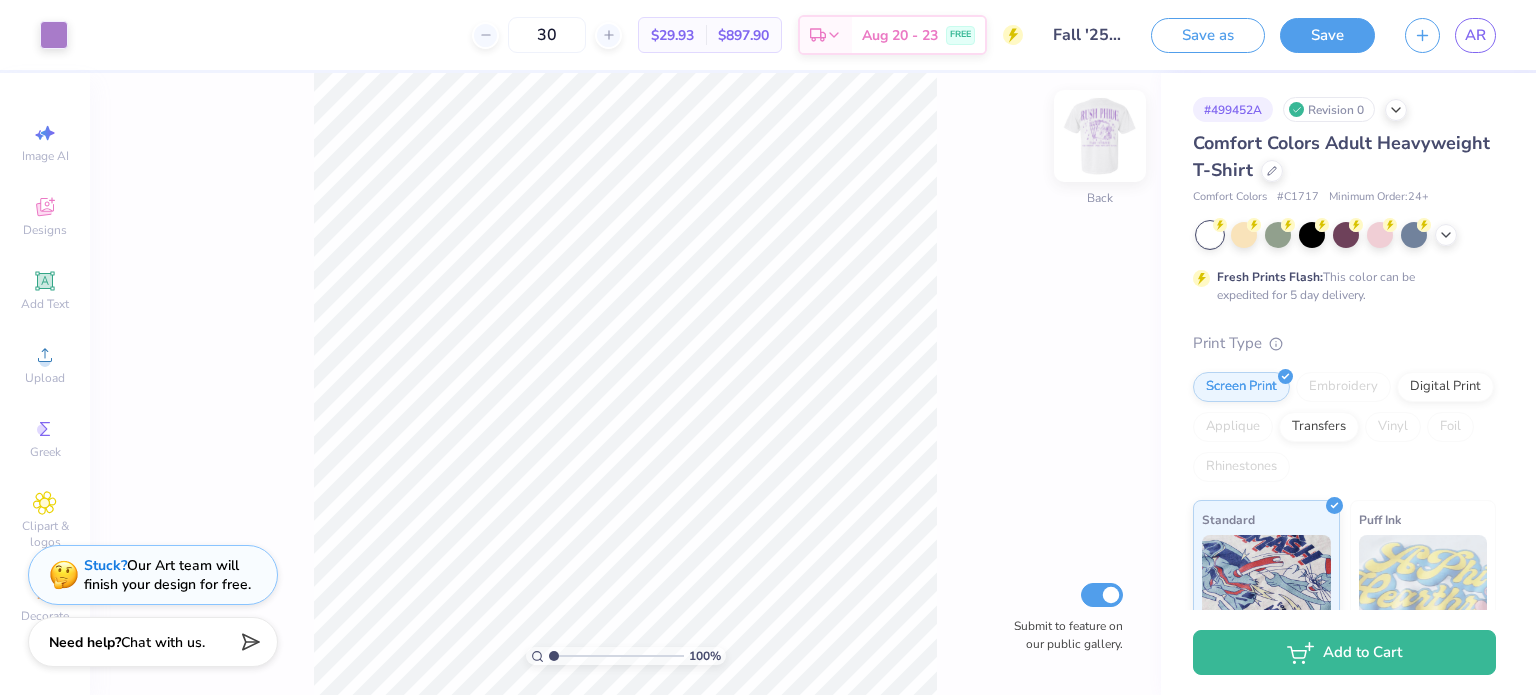 click at bounding box center [1100, 136] 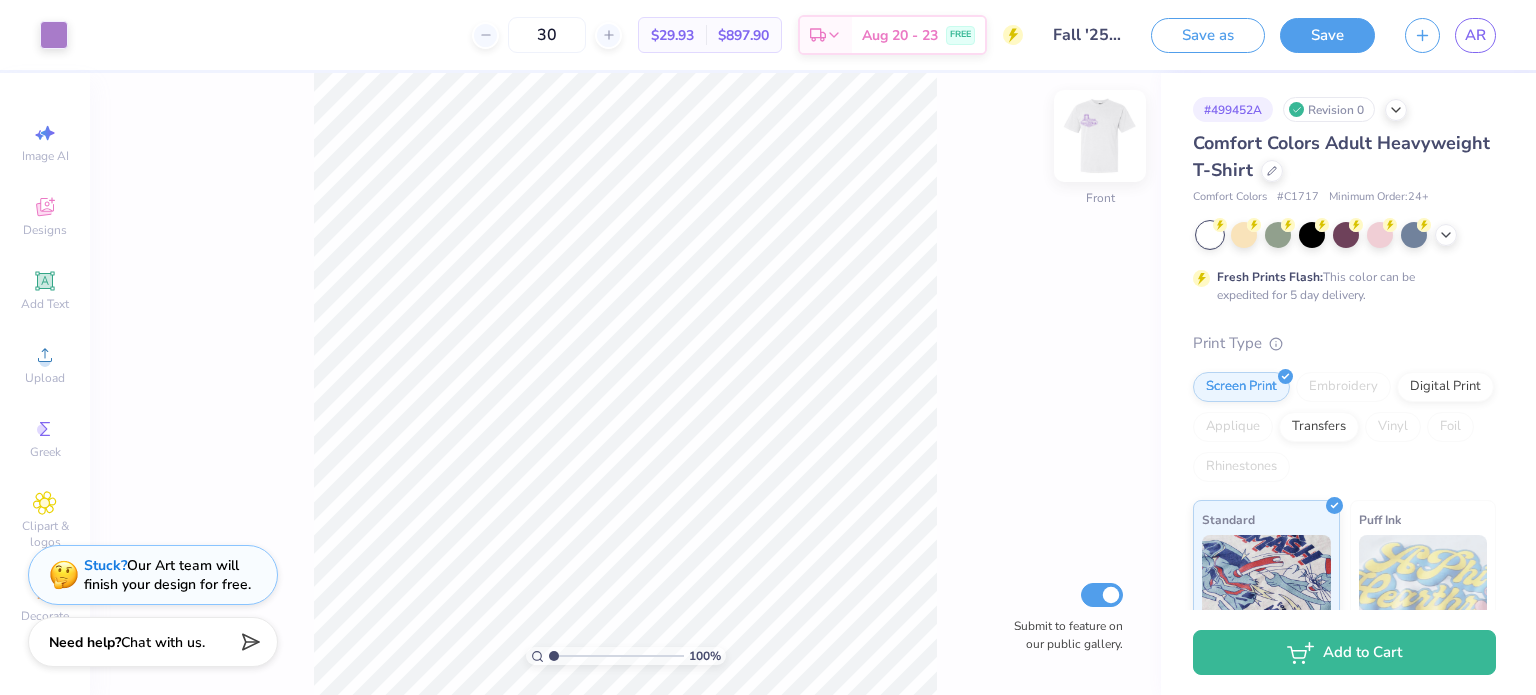 click at bounding box center [1100, 136] 